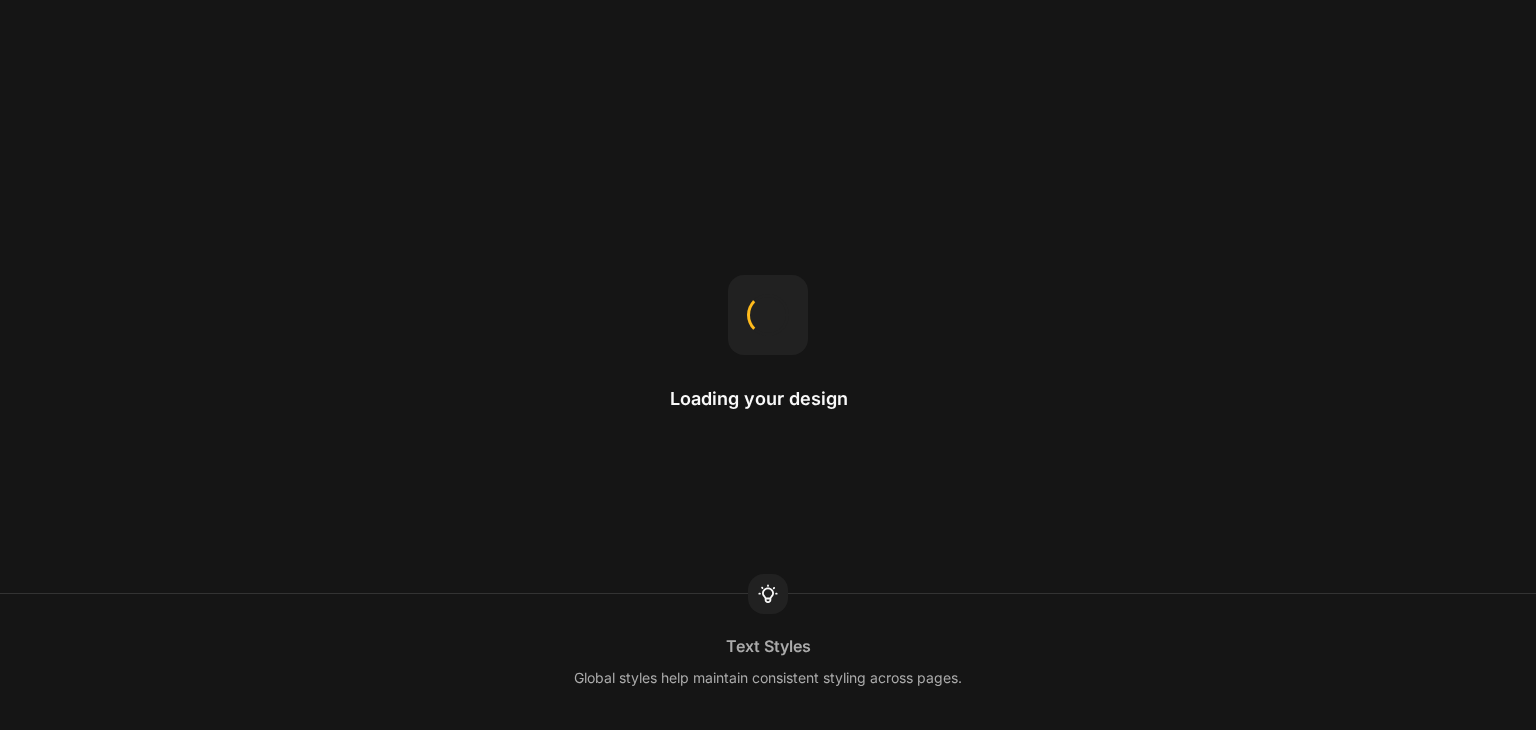 scroll, scrollTop: 0, scrollLeft: 0, axis: both 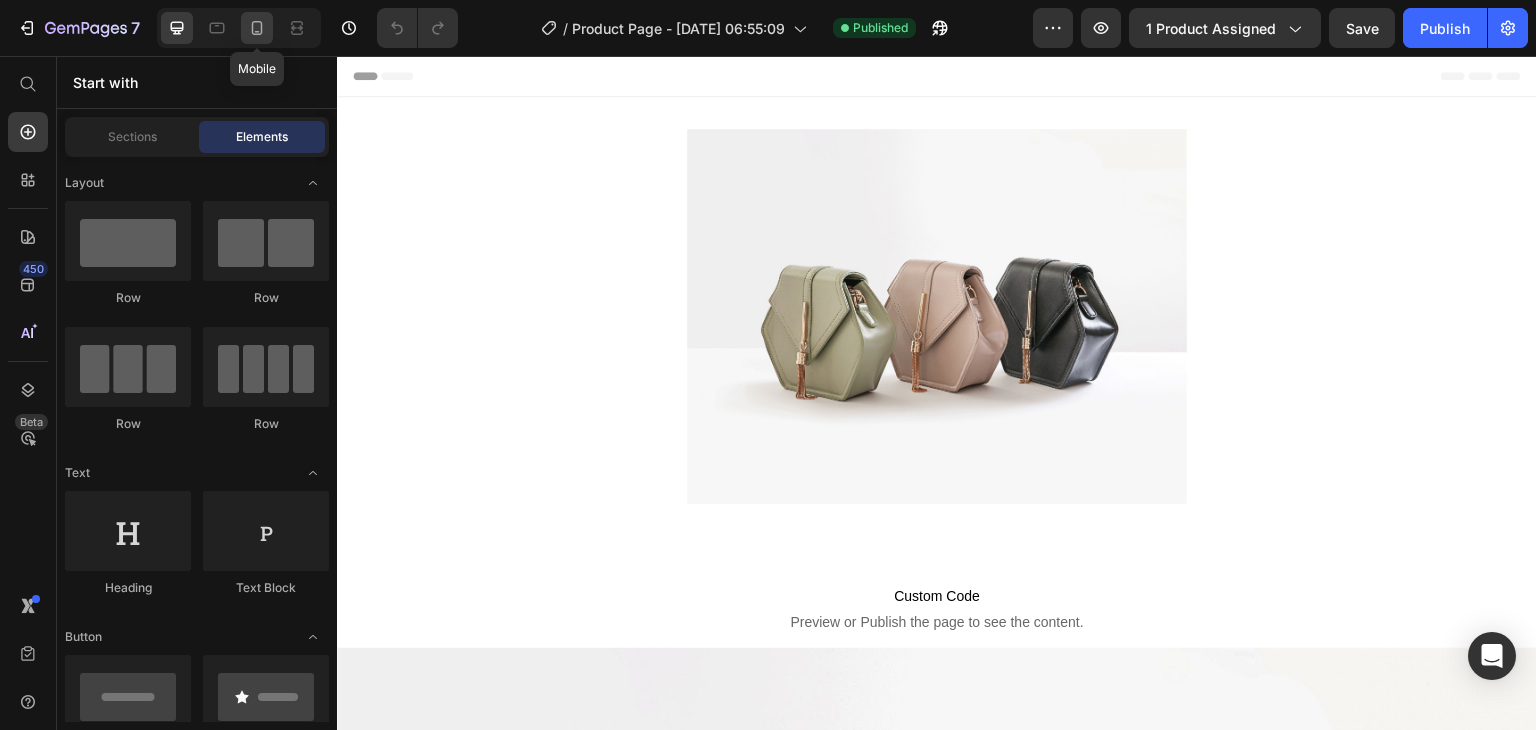 click 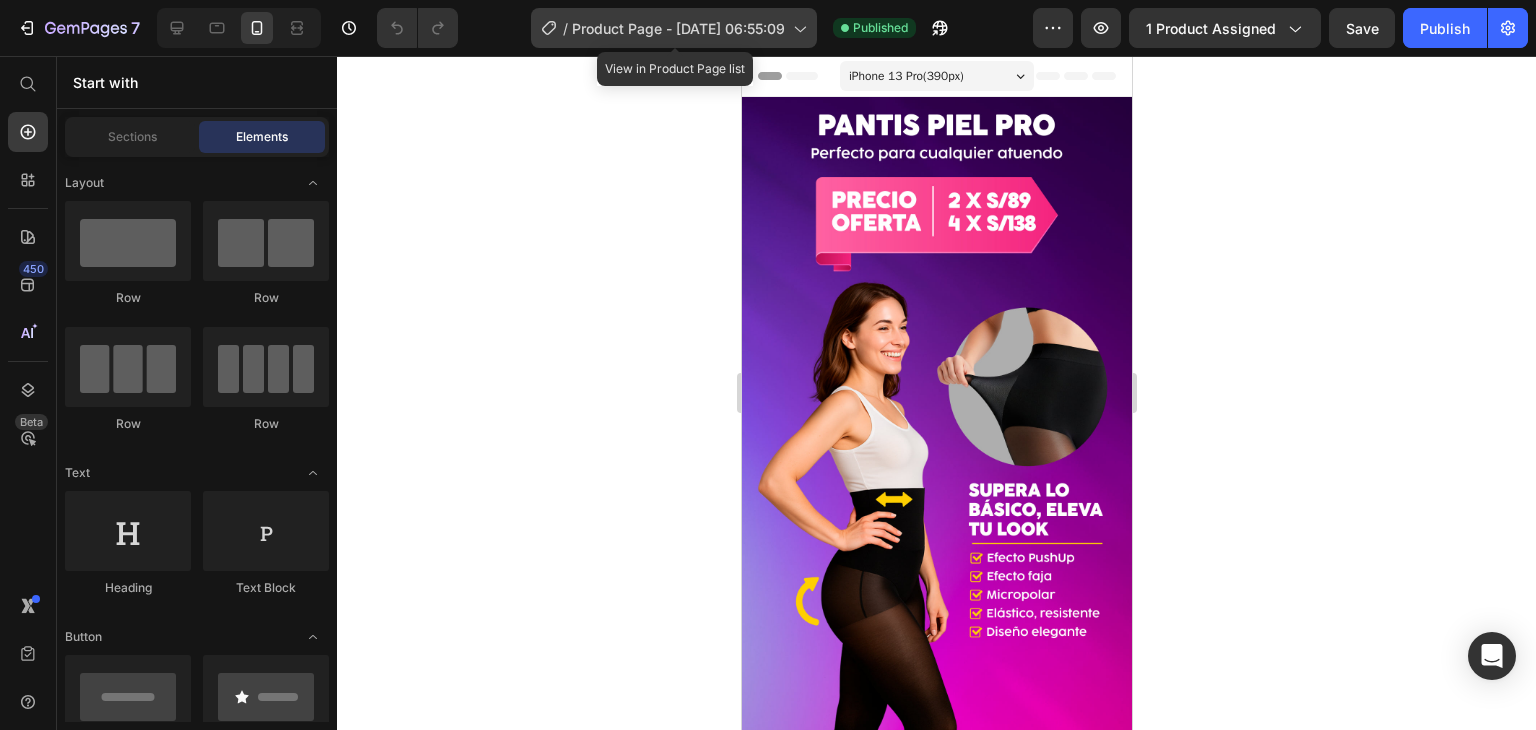 click on "Product Page - [DATE] 06:55:09" at bounding box center [678, 28] 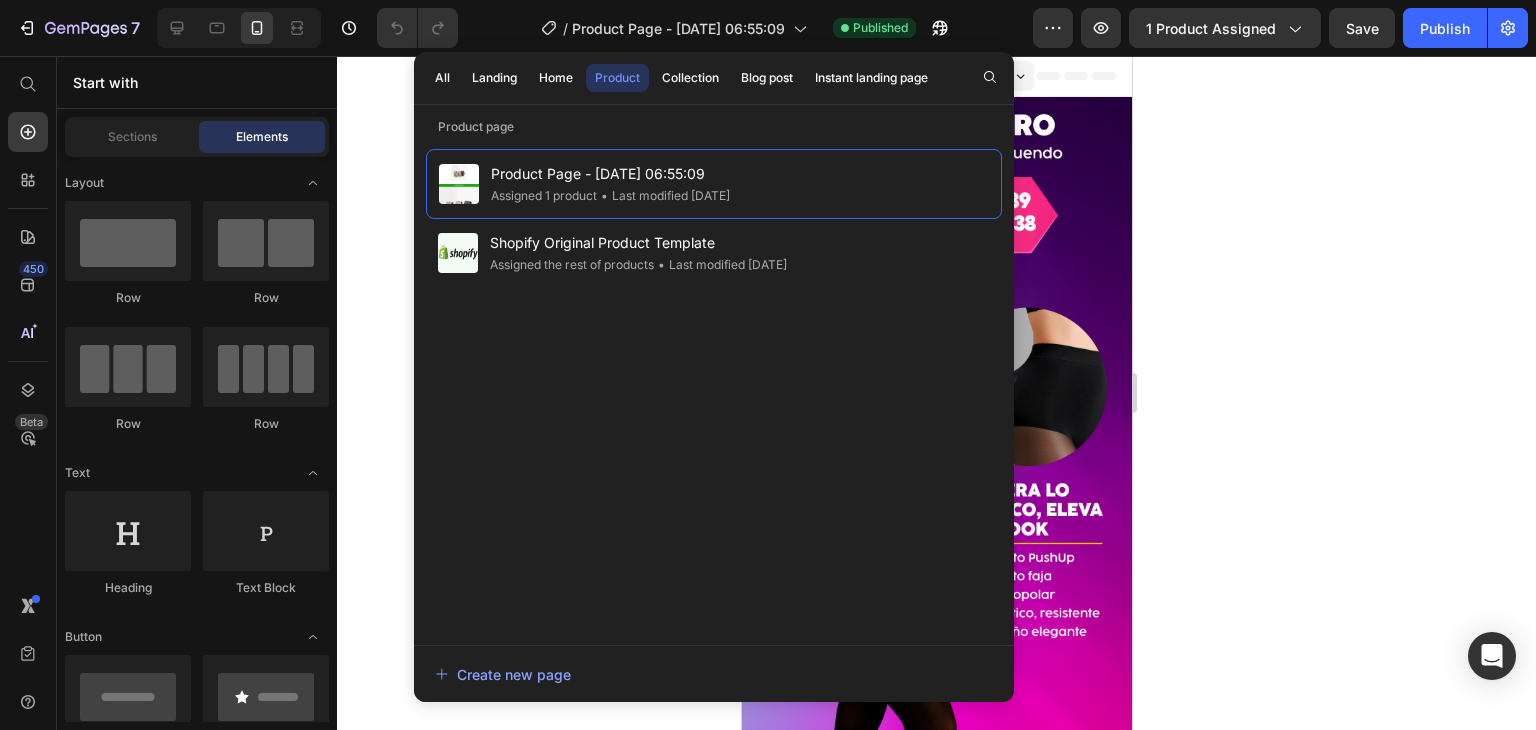 click 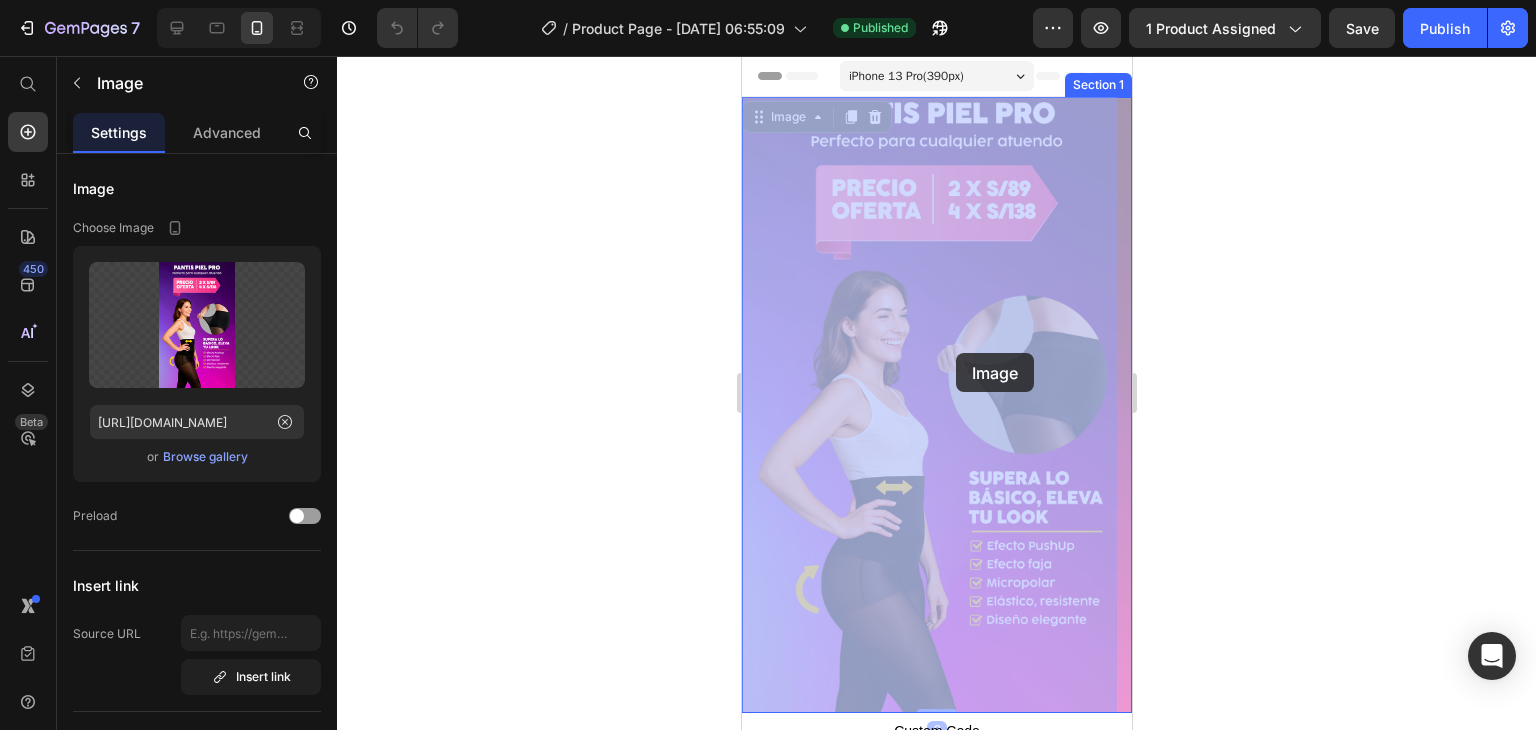 drag, startPoint x: 950, startPoint y: 433, endPoint x: 955, endPoint y: 354, distance: 79.15807 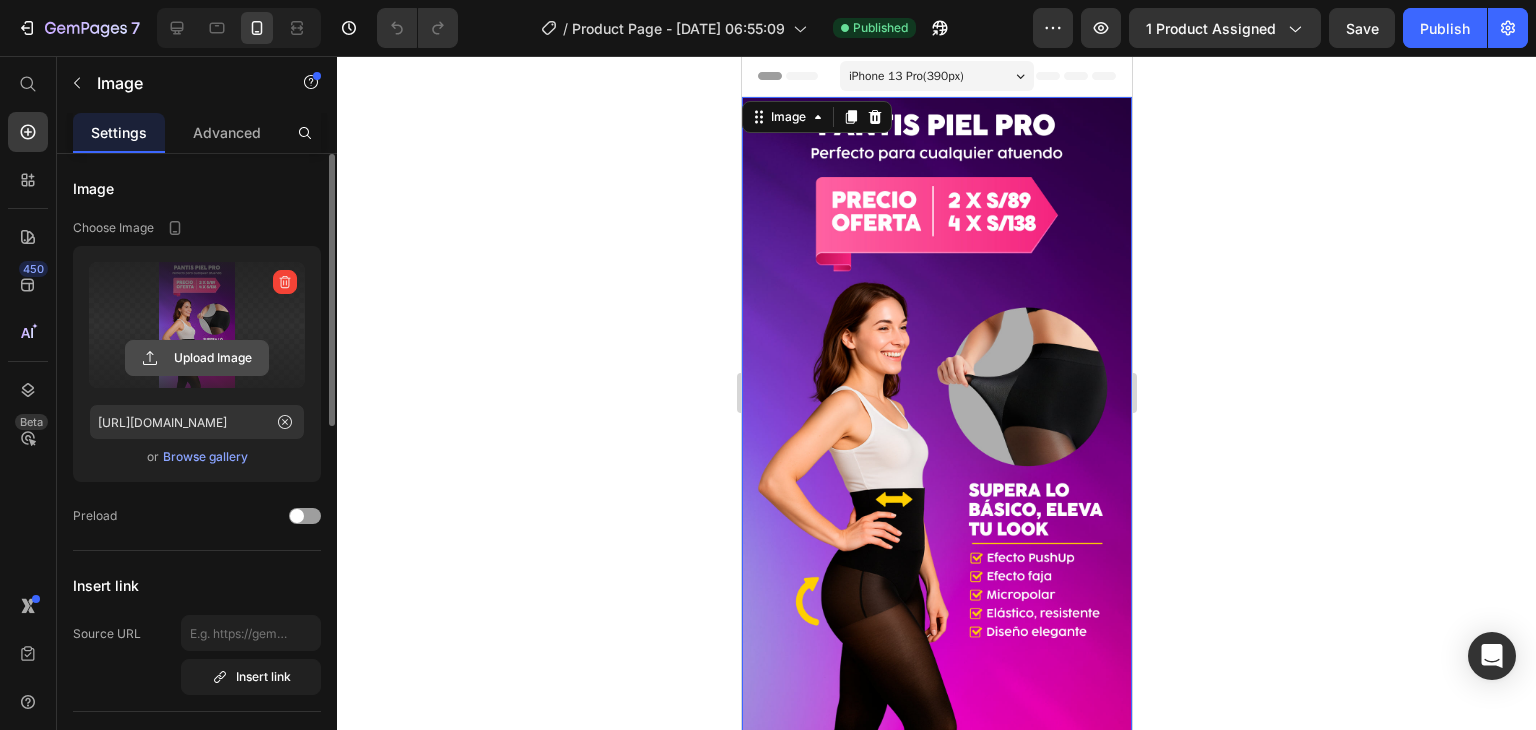 click 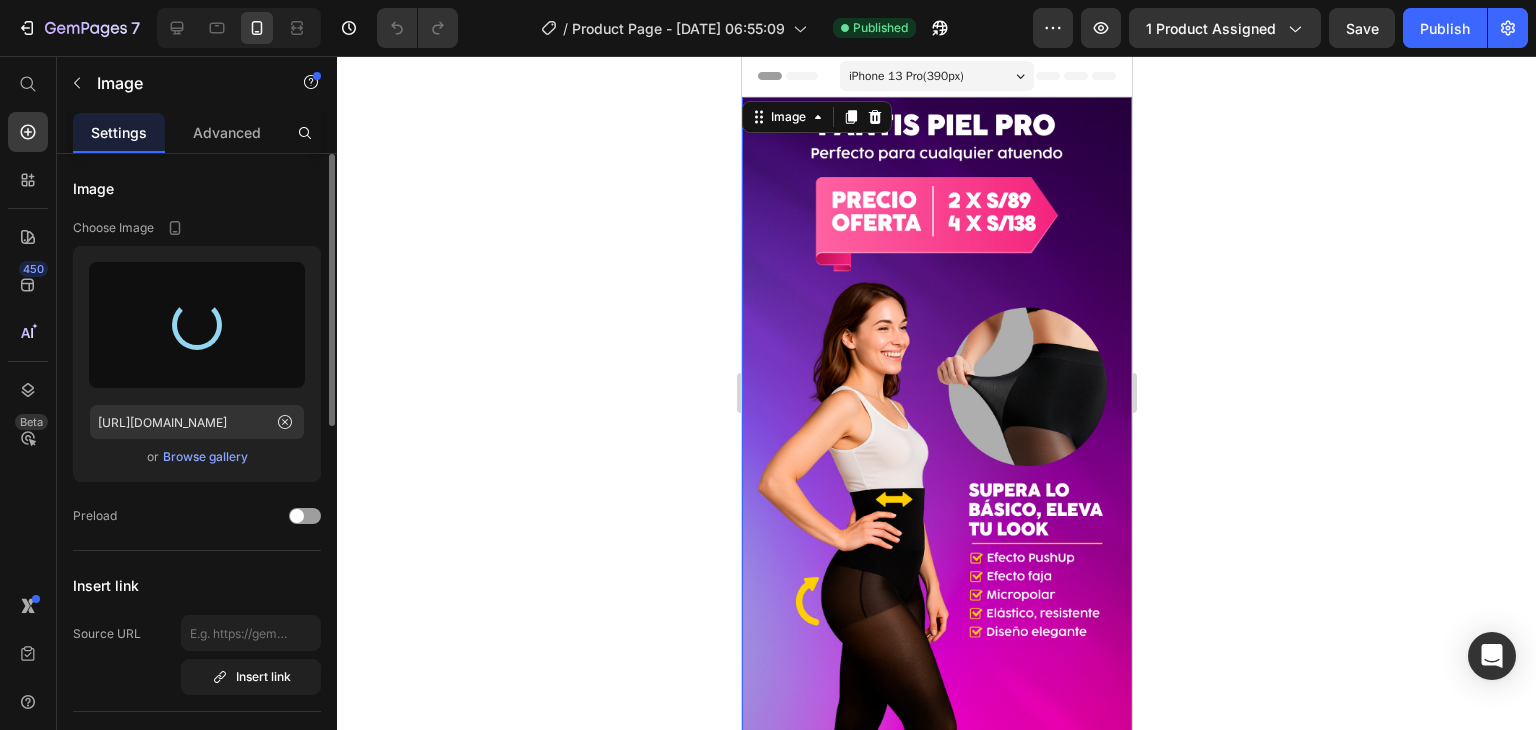 type on "[URL][DOMAIN_NAME]" 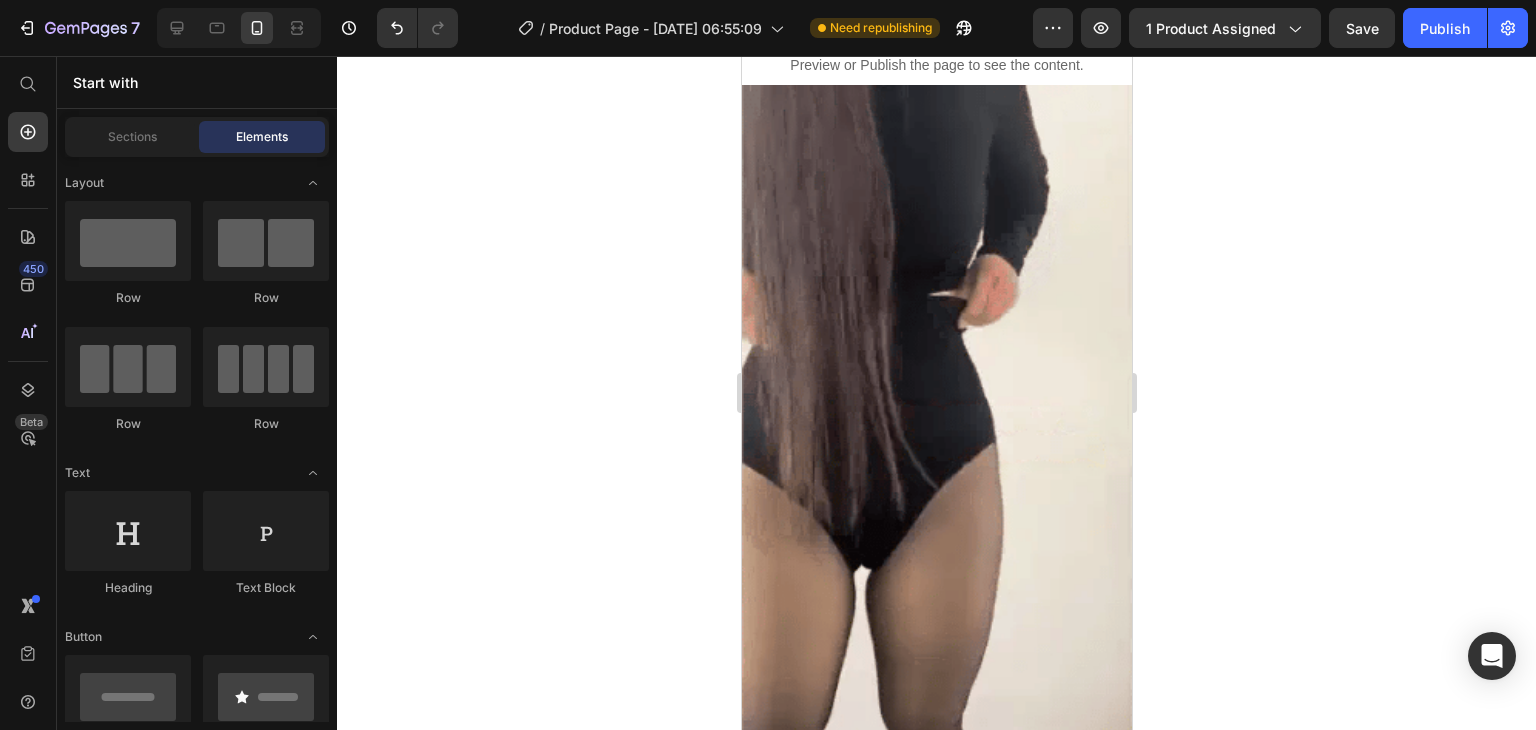 scroll, scrollTop: 724, scrollLeft: 0, axis: vertical 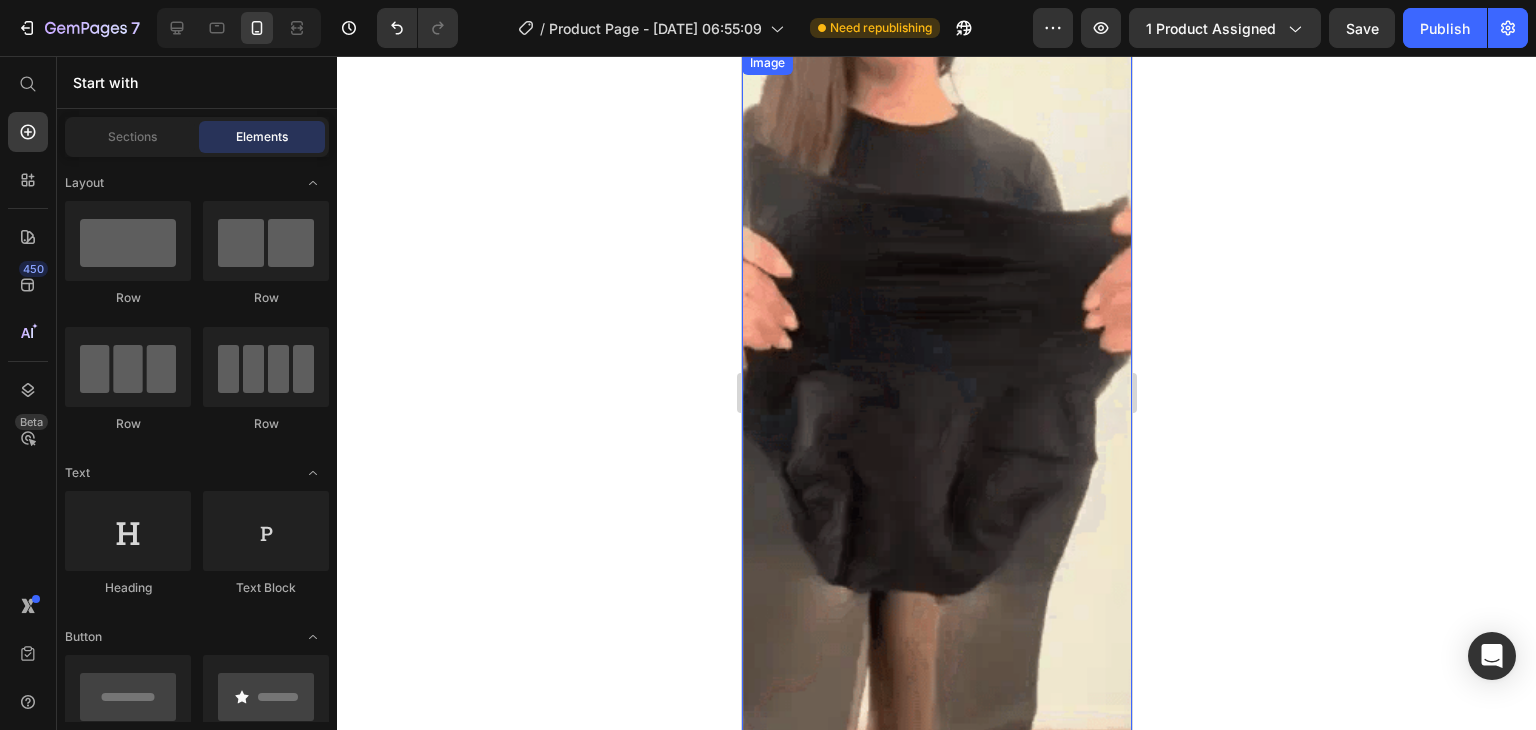 click at bounding box center [936, 398] 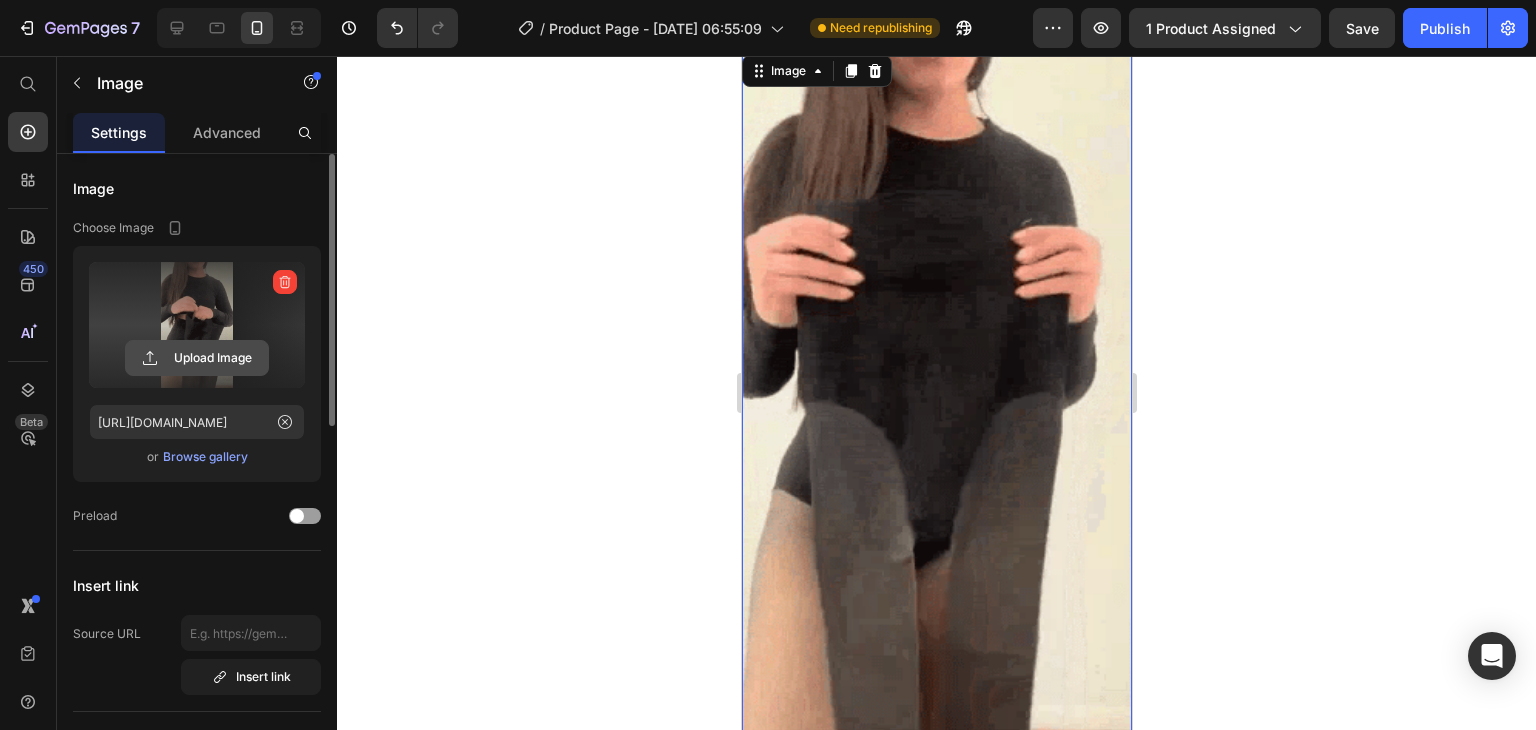 click 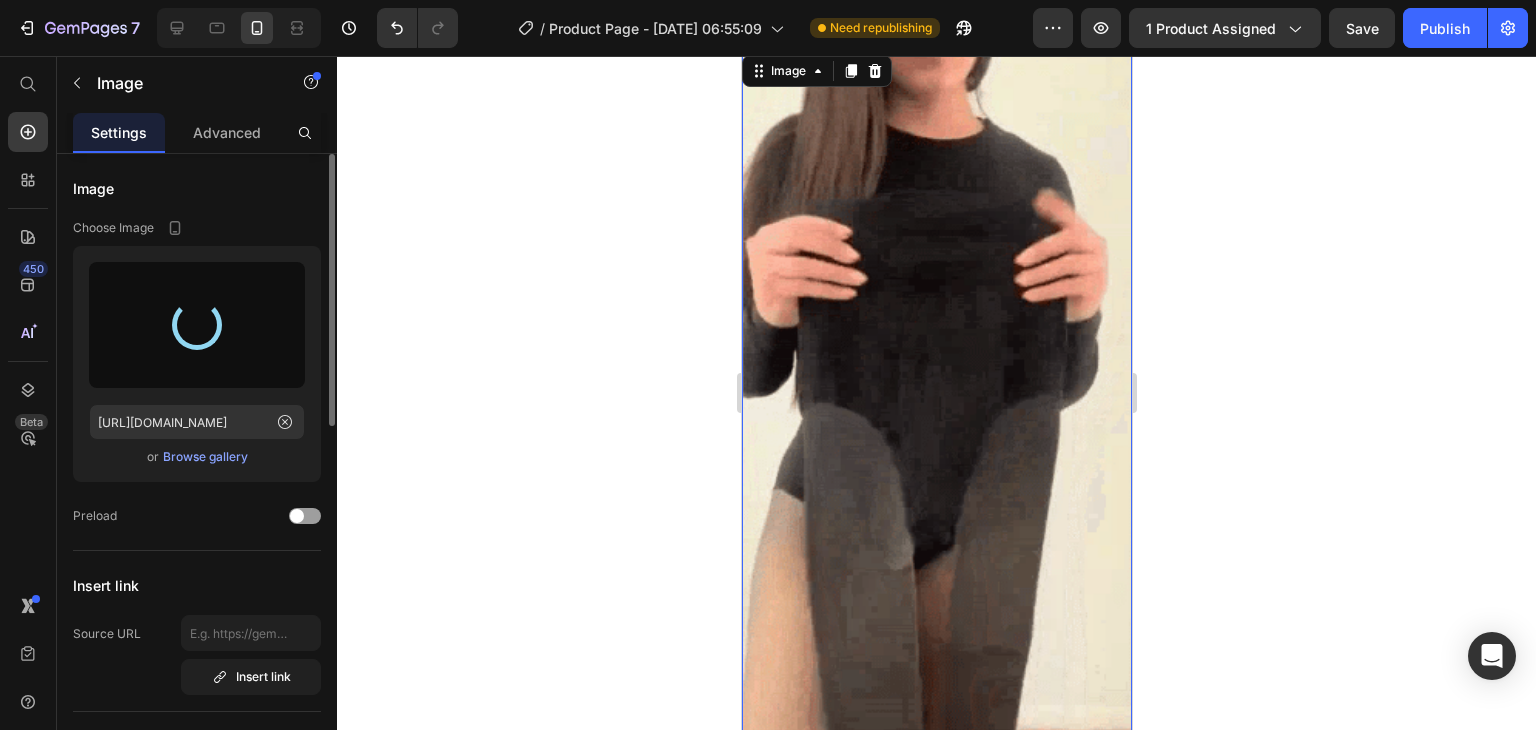 type on "[URL][DOMAIN_NAME]" 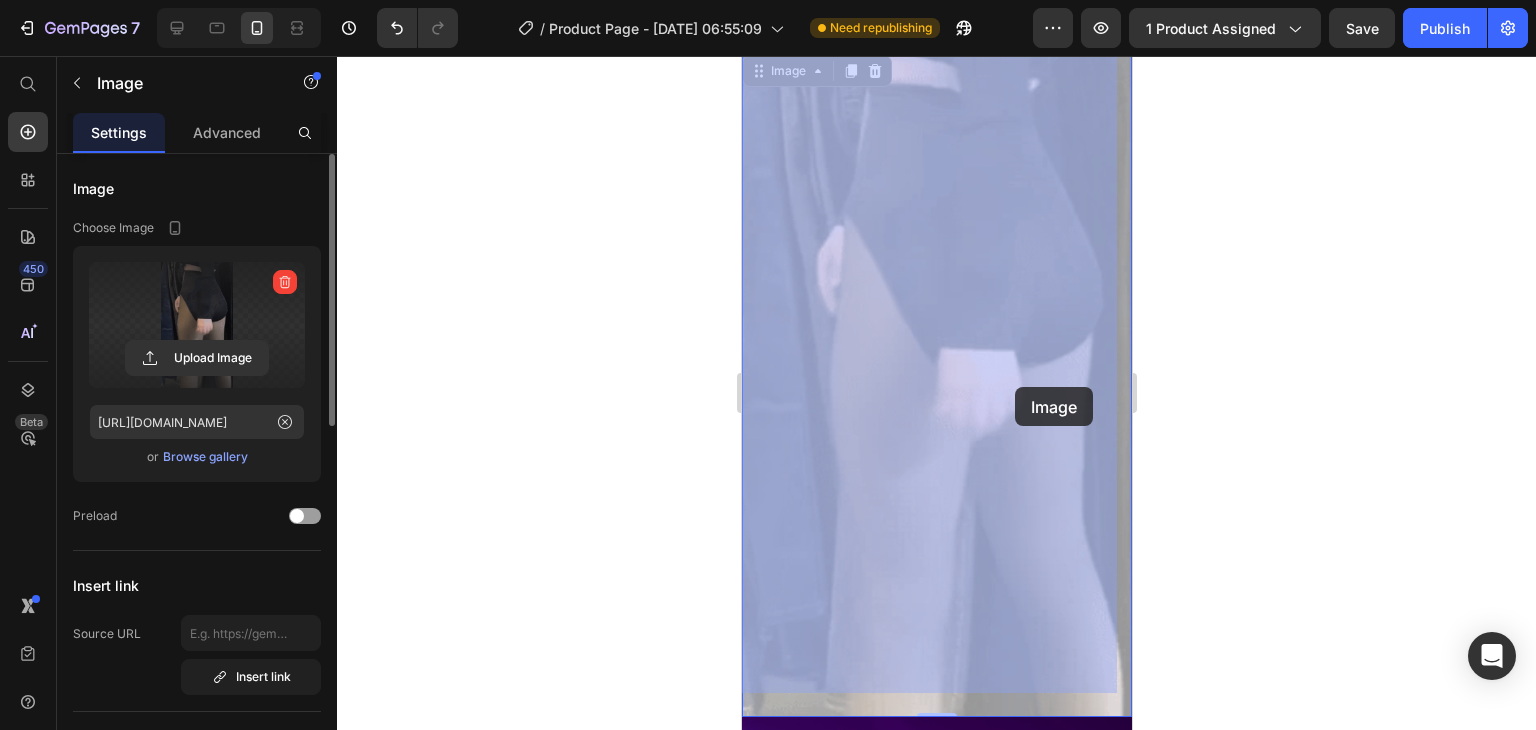 drag, startPoint x: 1029, startPoint y: 309, endPoint x: 1007, endPoint y: 349, distance: 45.65085 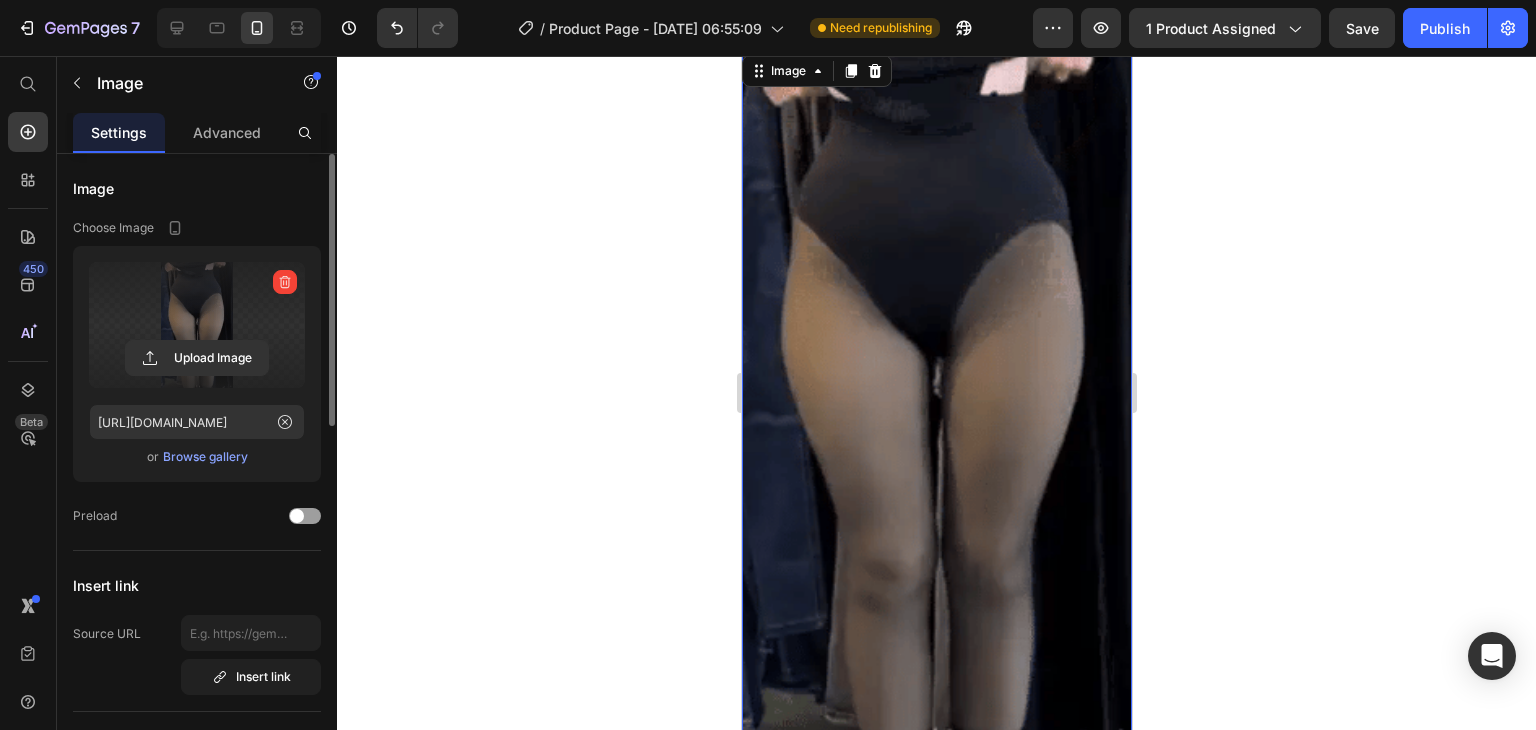 click at bounding box center (936, 397) 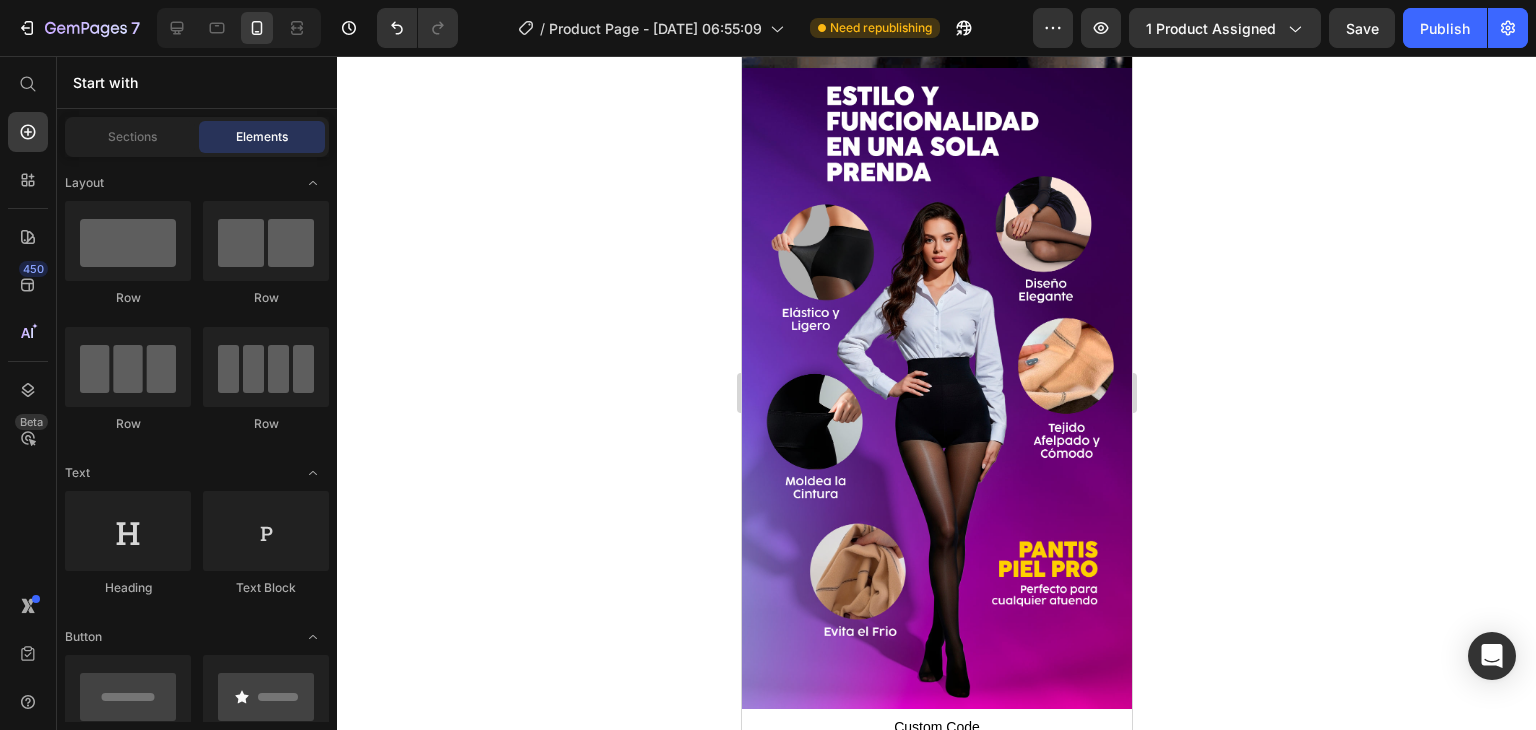 scroll, scrollTop: 1380, scrollLeft: 0, axis: vertical 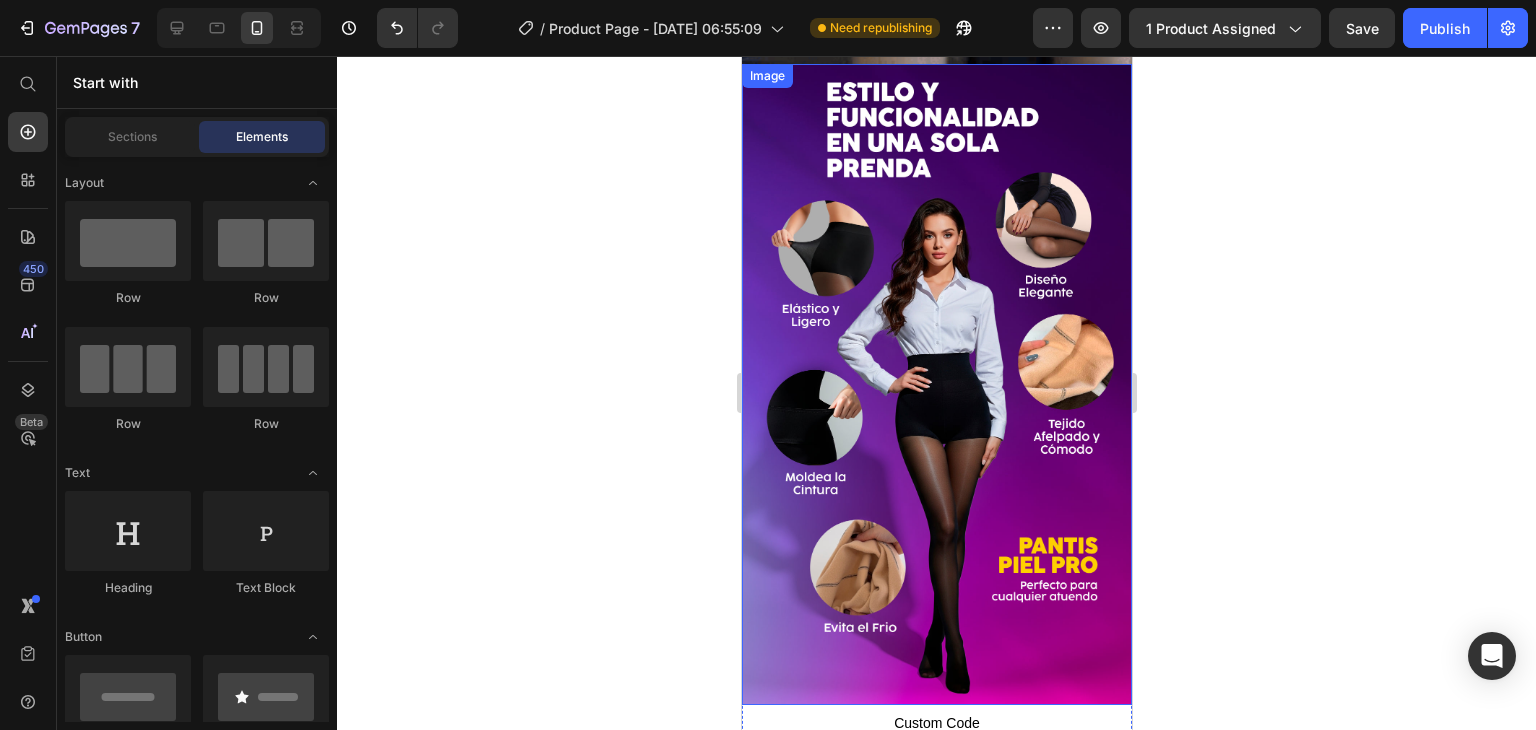 click at bounding box center [936, 384] 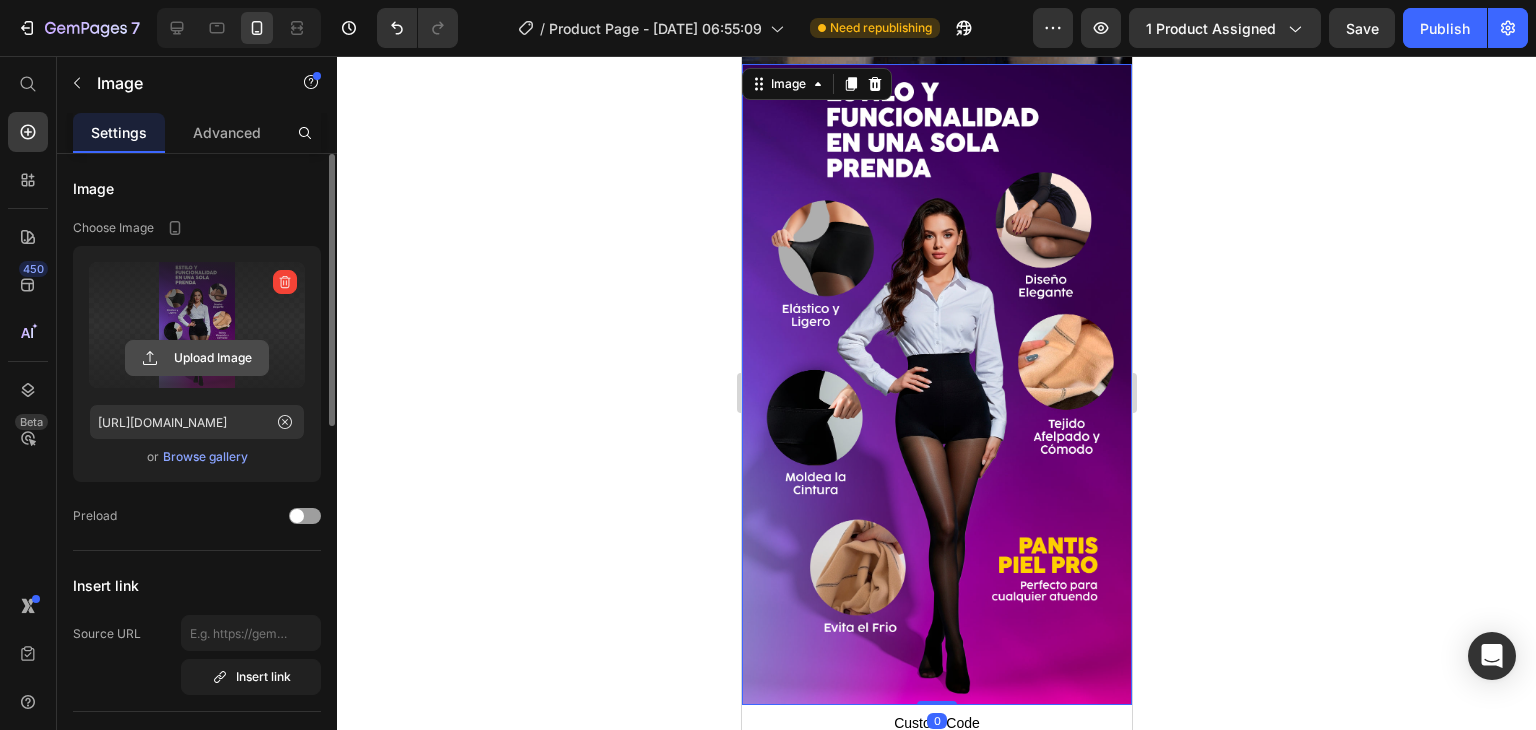 click 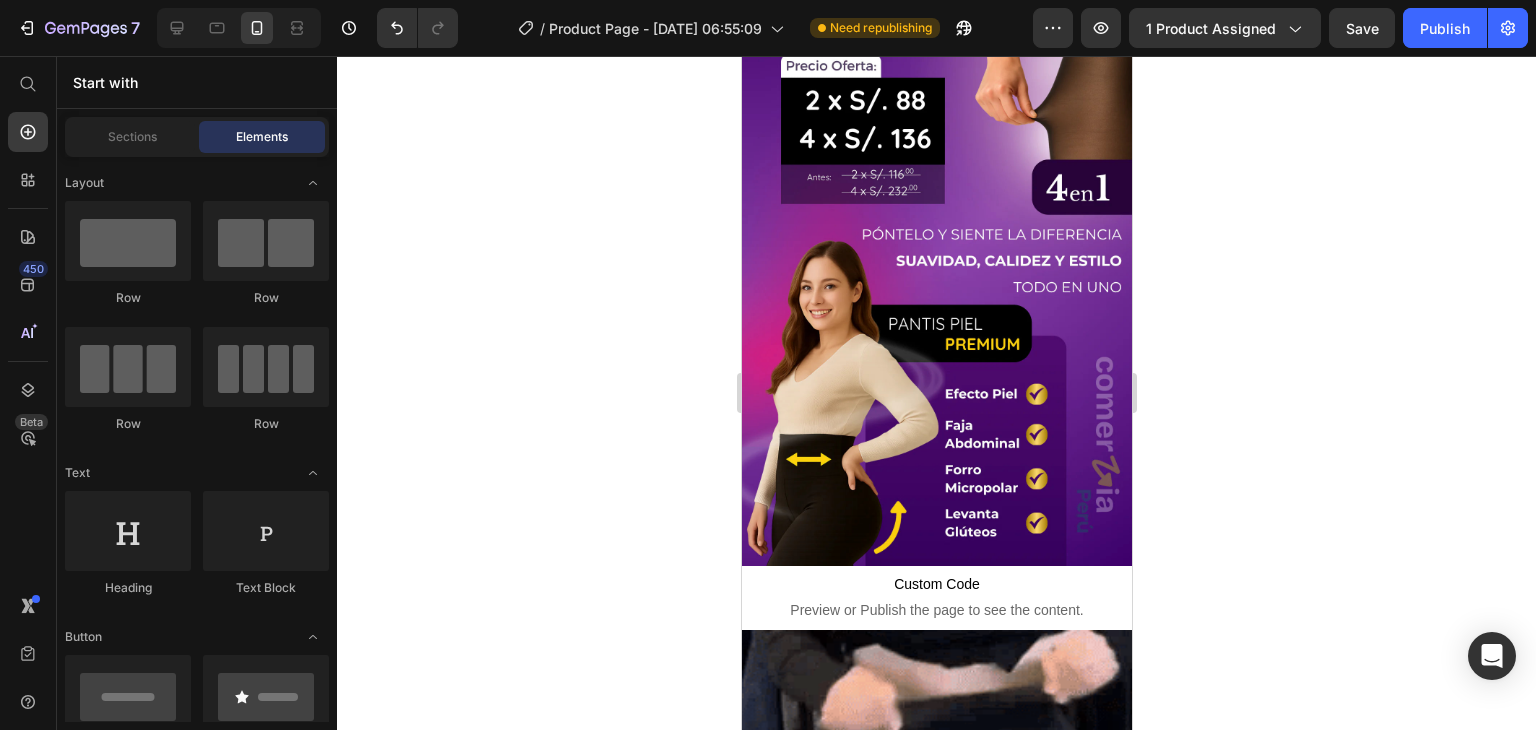 scroll, scrollTop: 0, scrollLeft: 0, axis: both 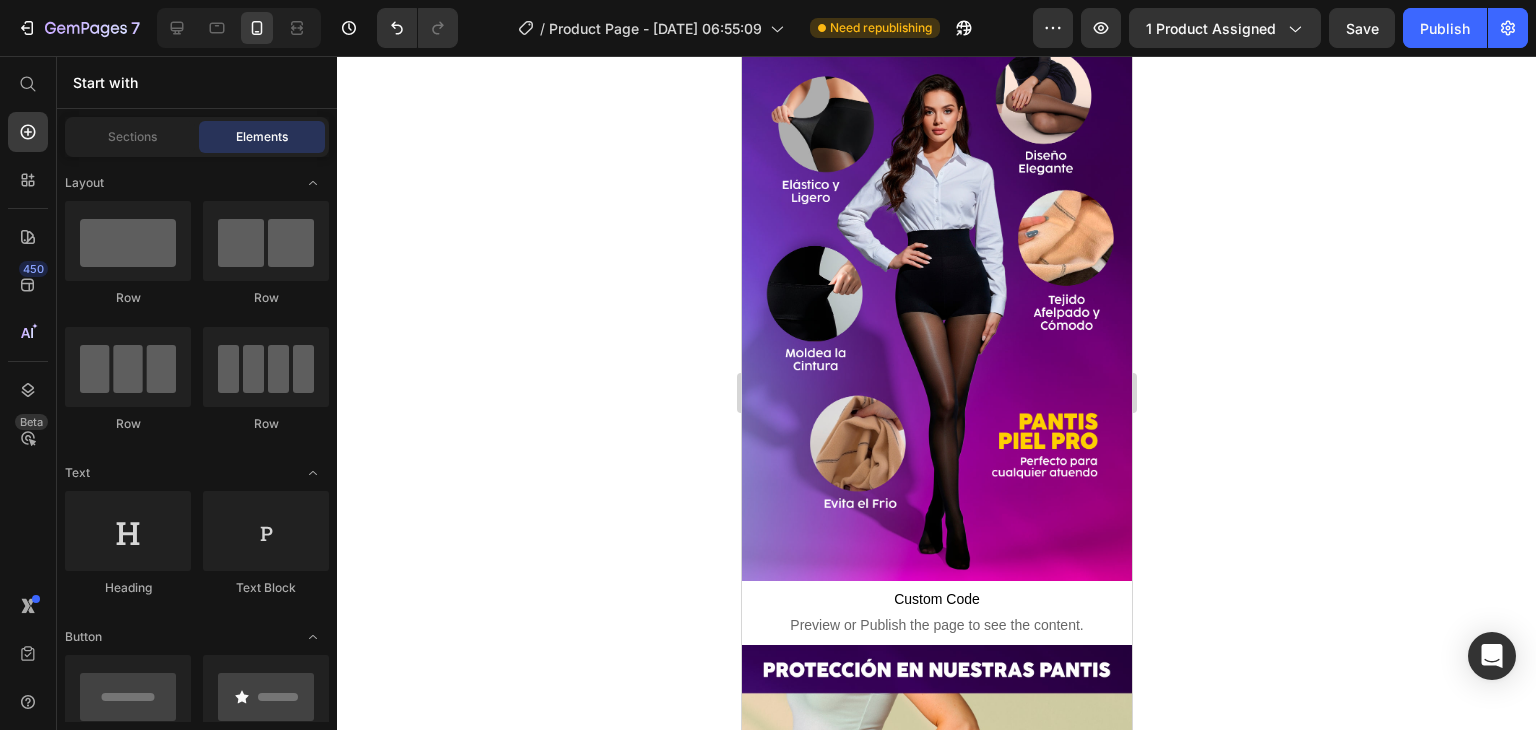 click on "Row" 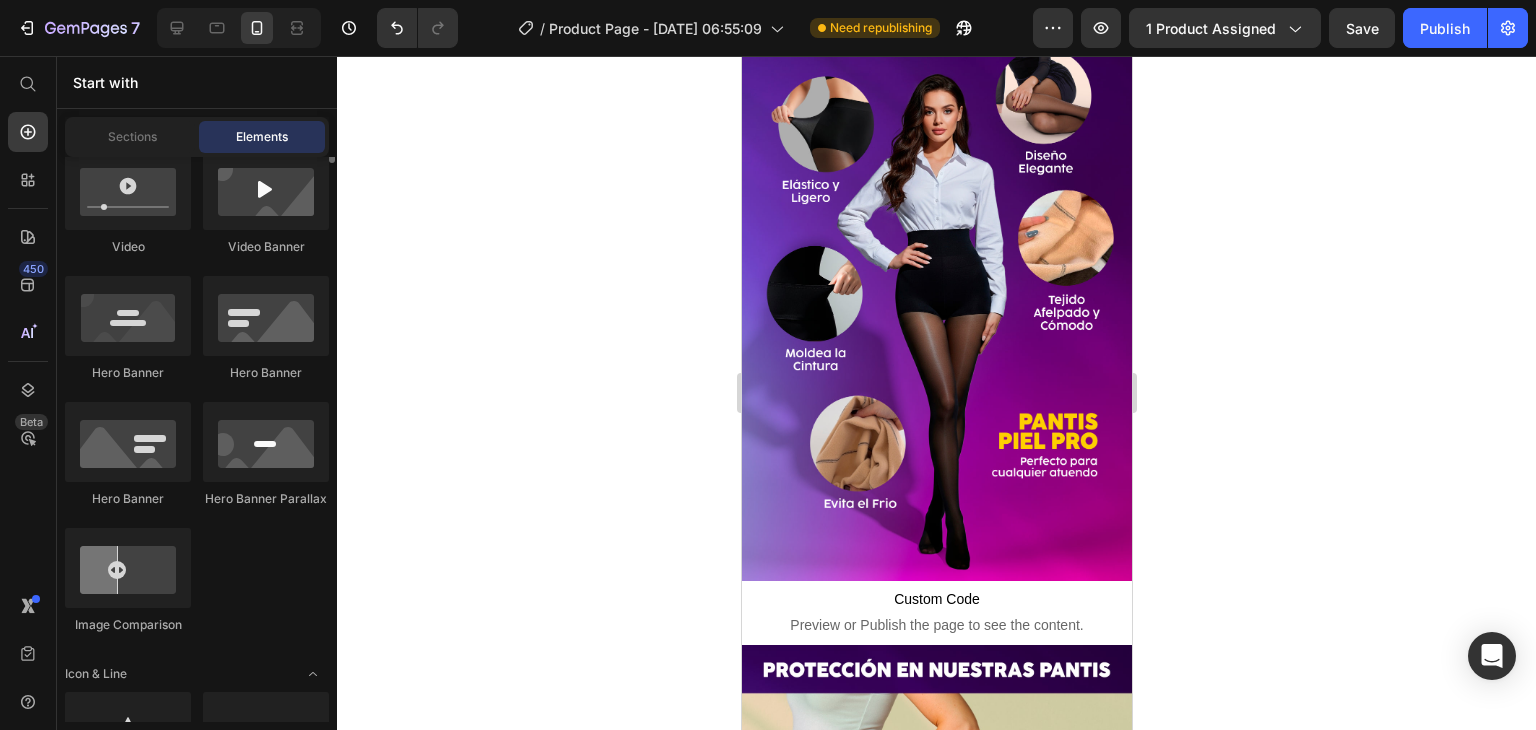 scroll, scrollTop: 714, scrollLeft: 0, axis: vertical 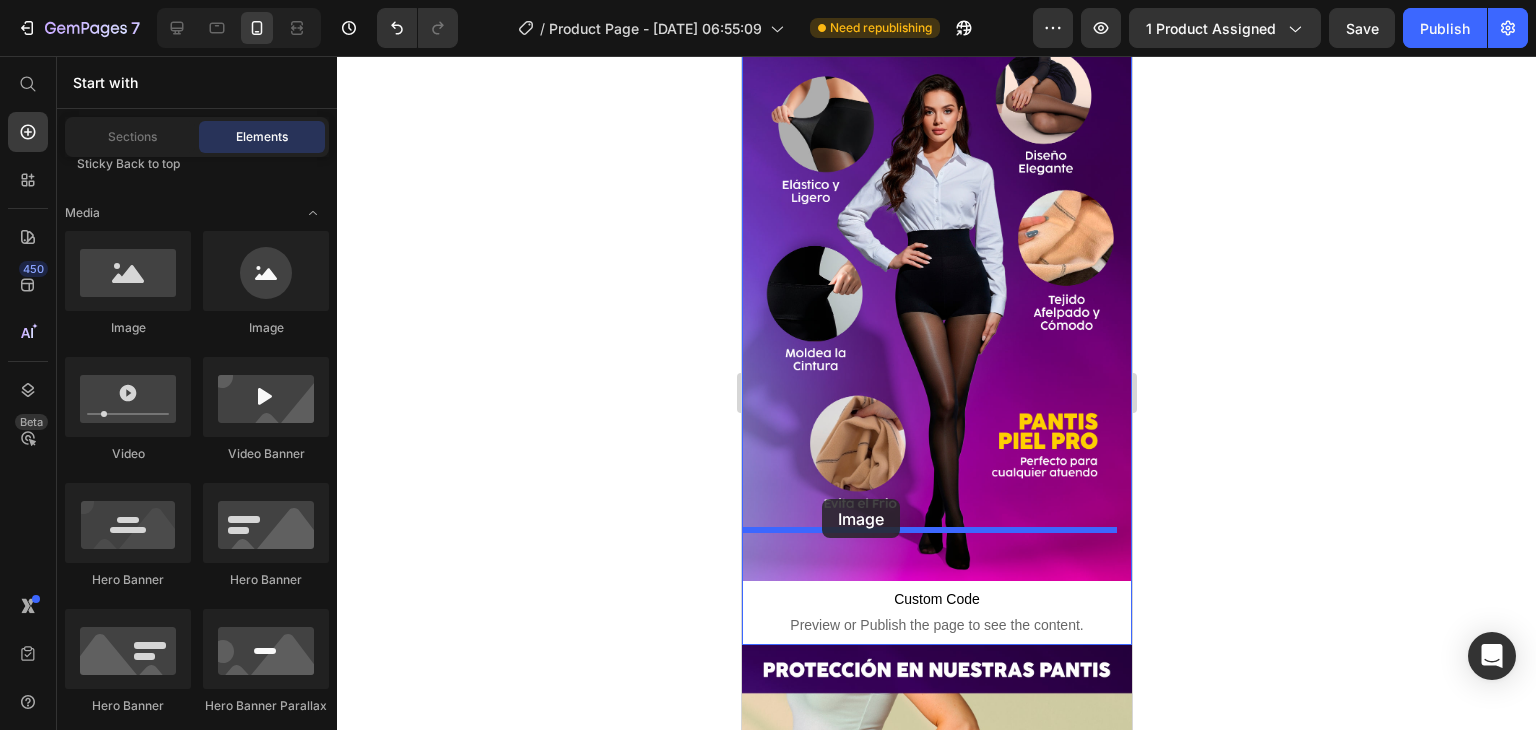 drag, startPoint x: 878, startPoint y: 337, endPoint x: 819, endPoint y: 505, distance: 178.05898 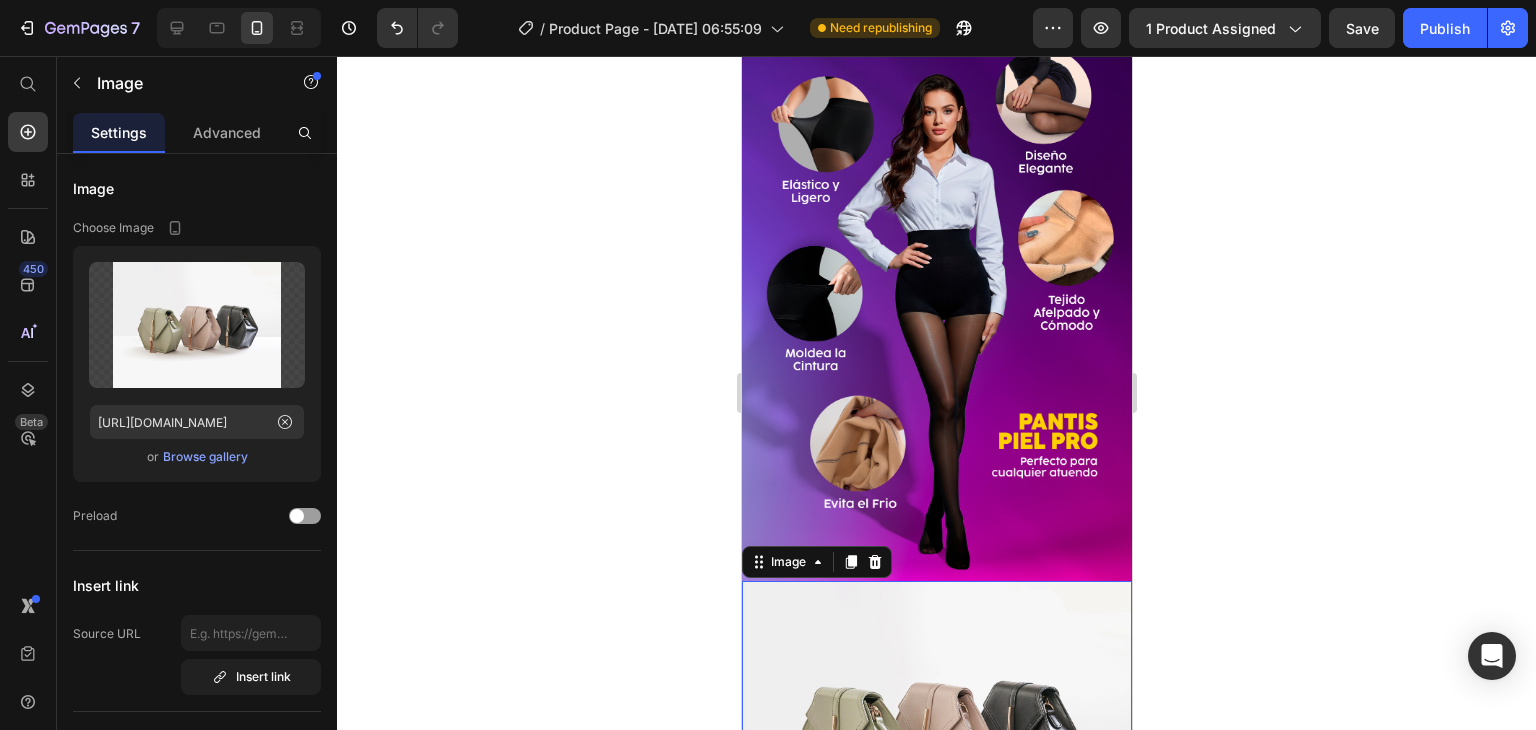 click at bounding box center [936, 727] 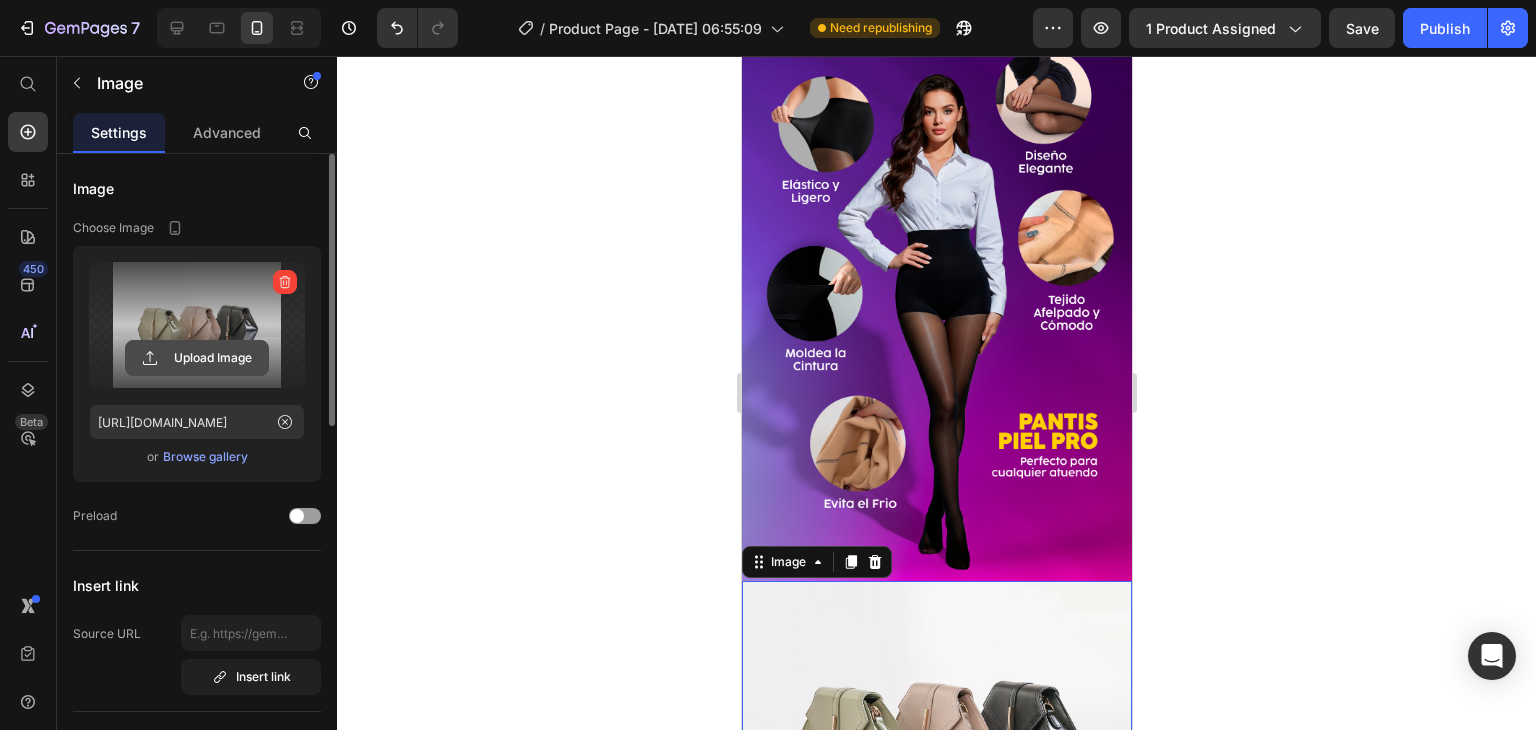 click 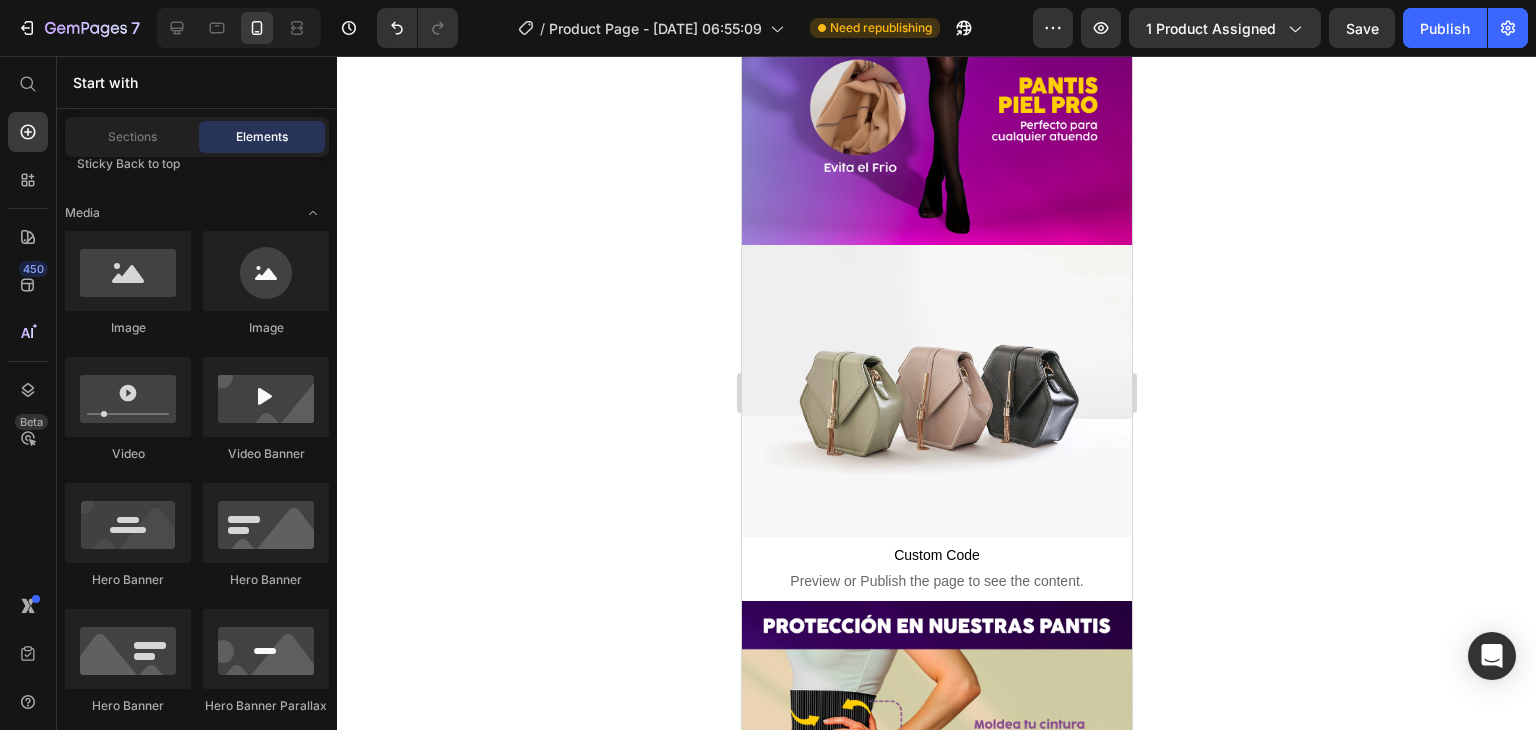 scroll, scrollTop: 1828, scrollLeft: 0, axis: vertical 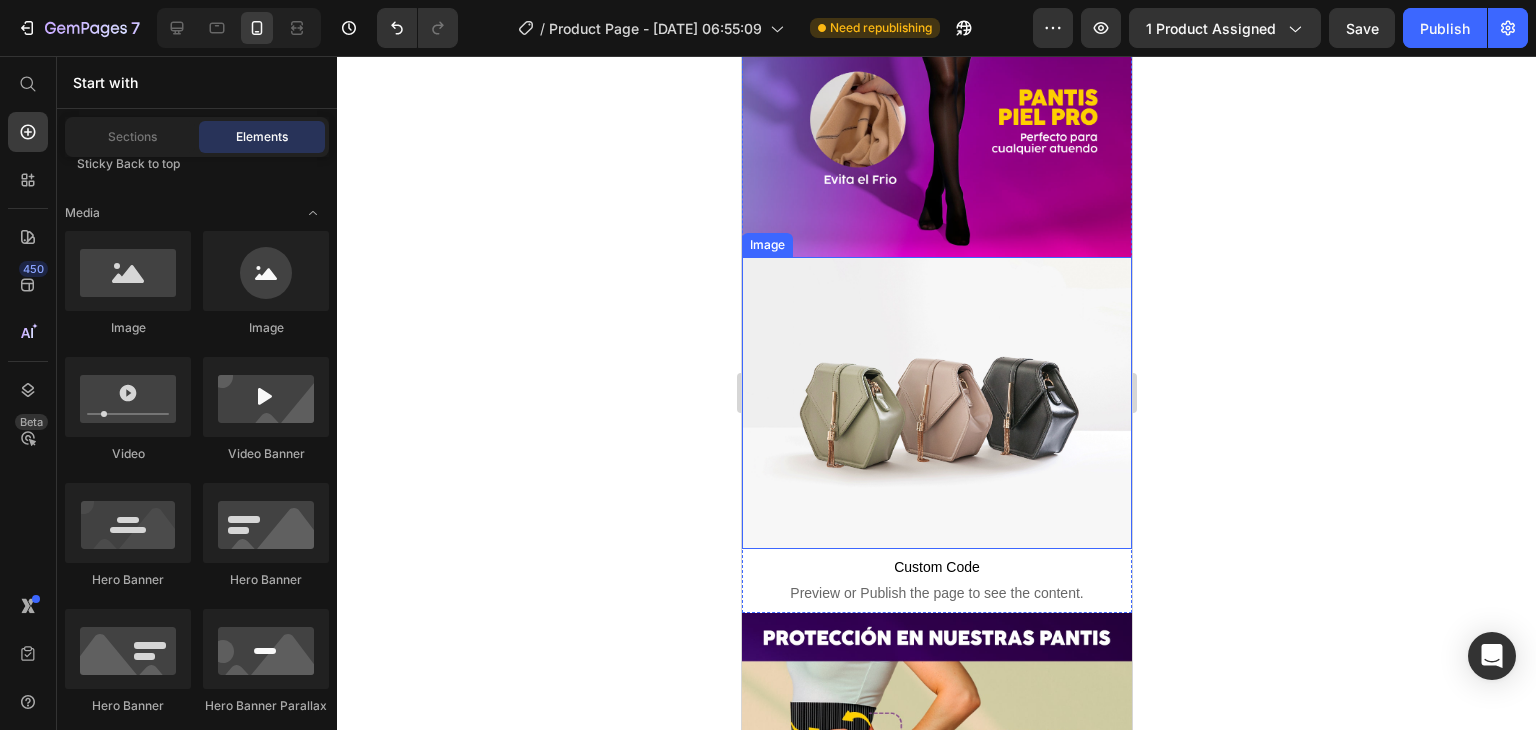 click at bounding box center [936, 403] 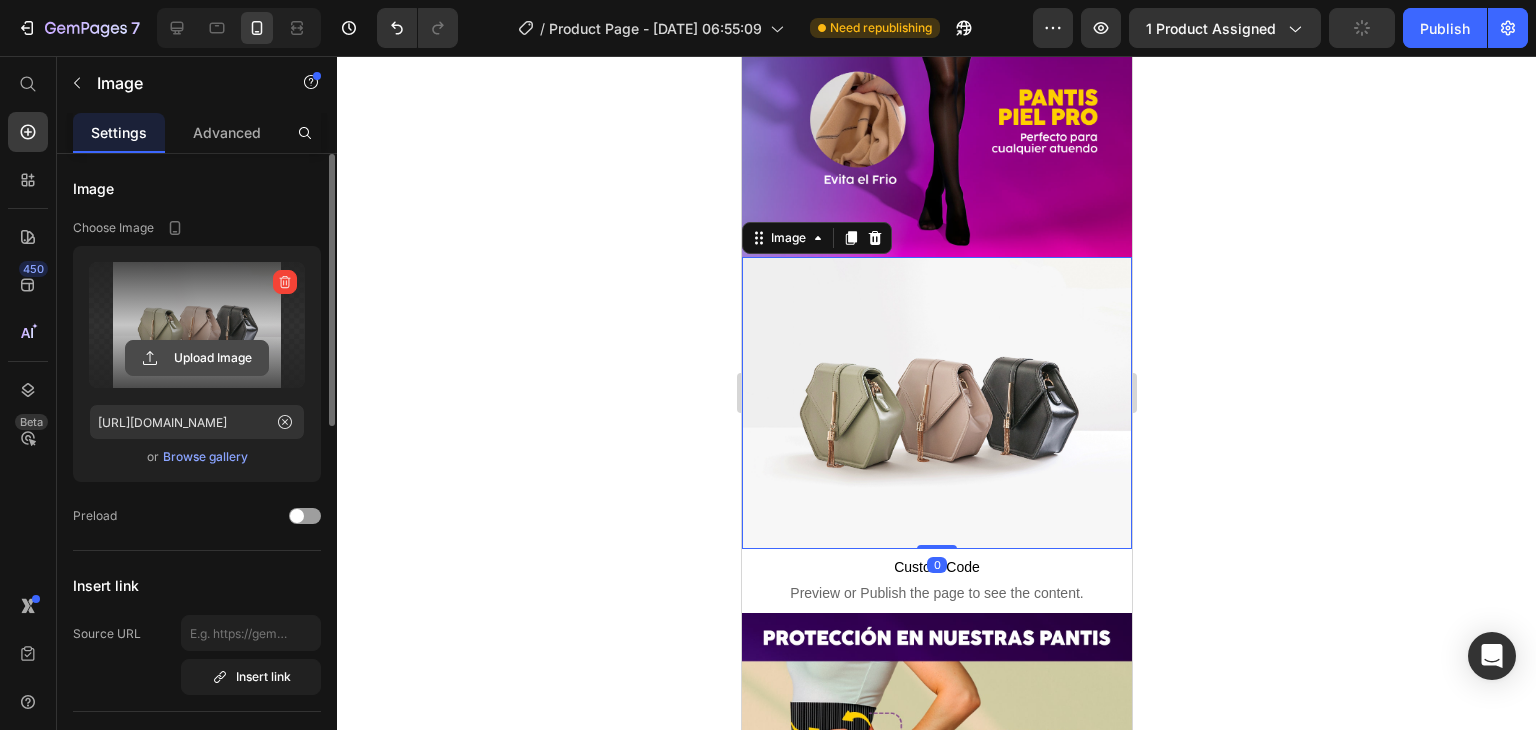 click 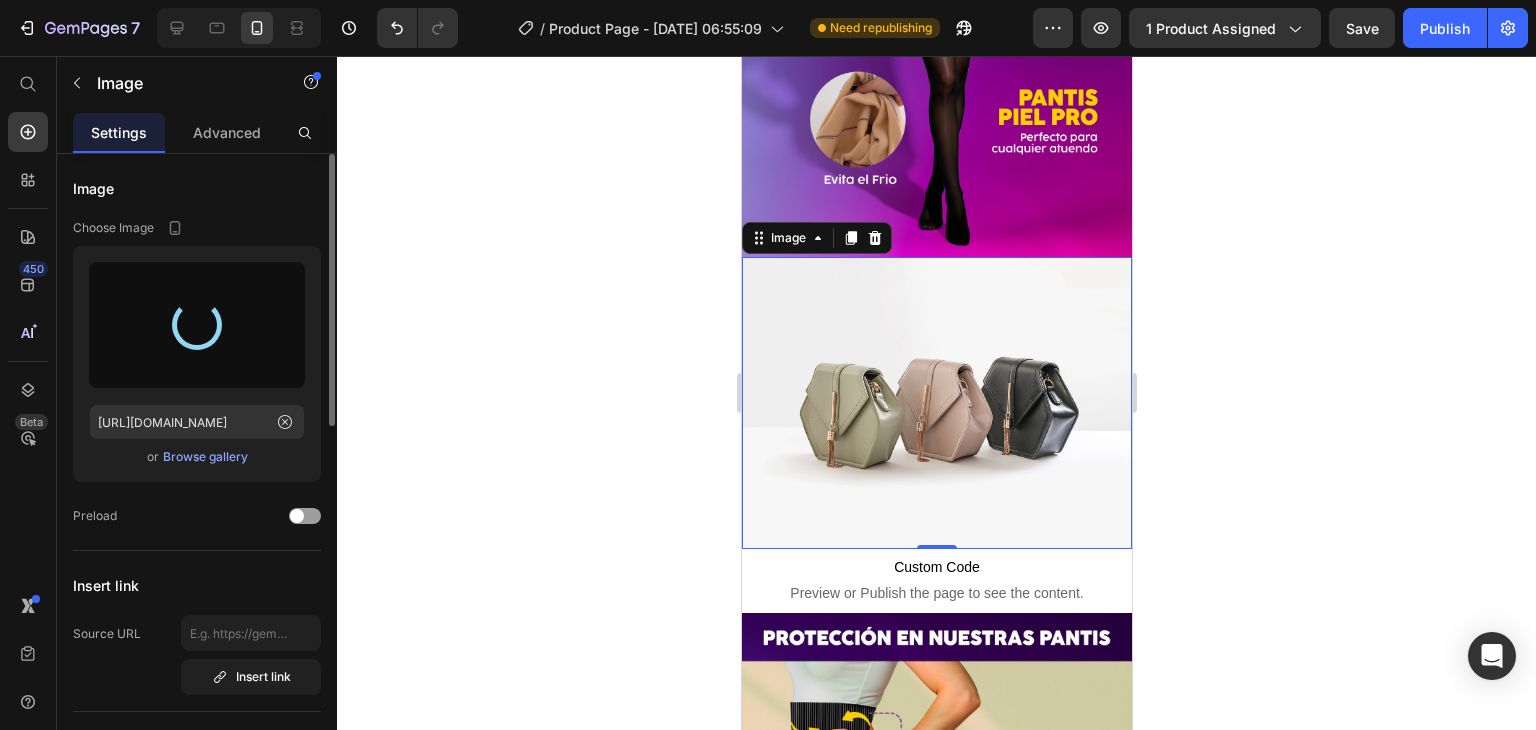 type on "[URL][DOMAIN_NAME]" 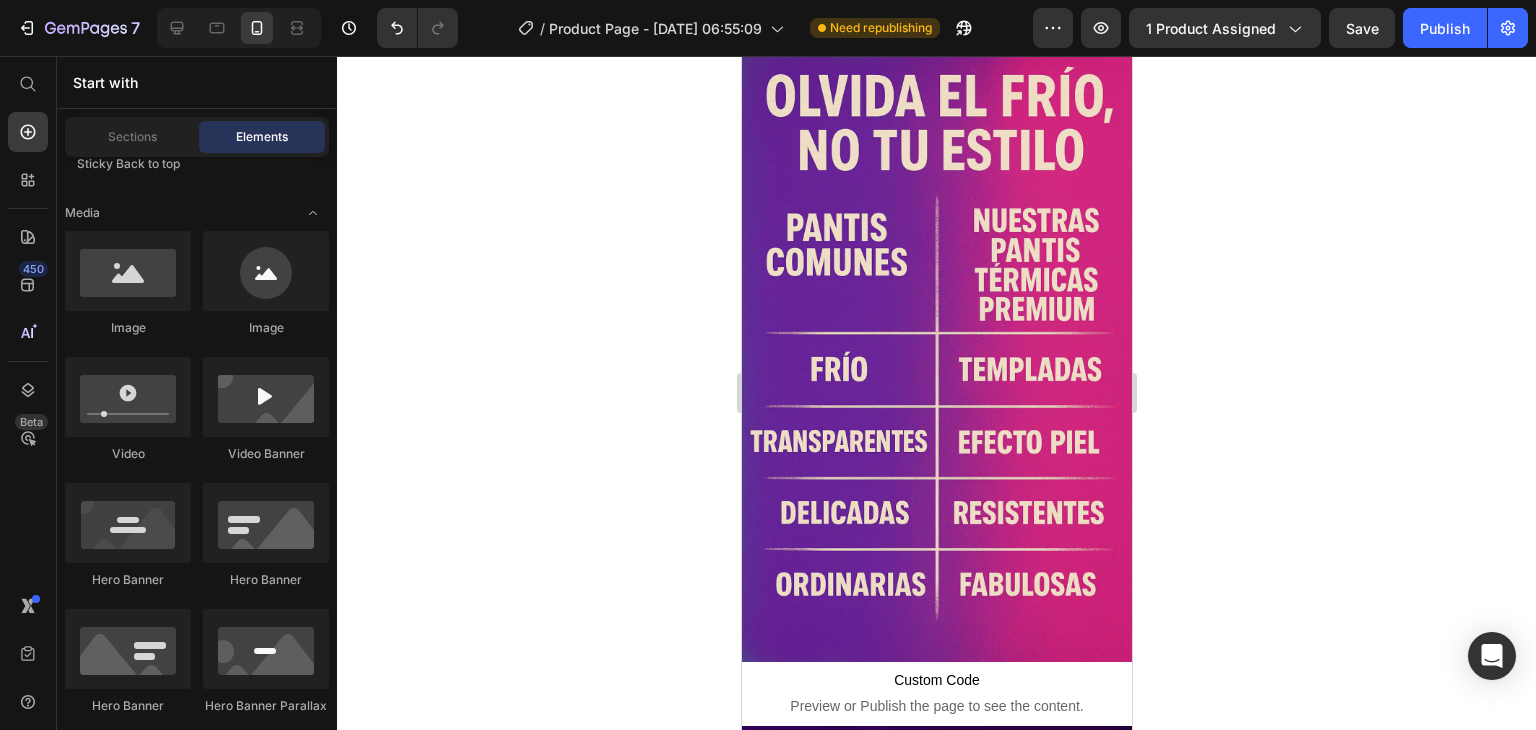 scroll, scrollTop: 2029, scrollLeft: 0, axis: vertical 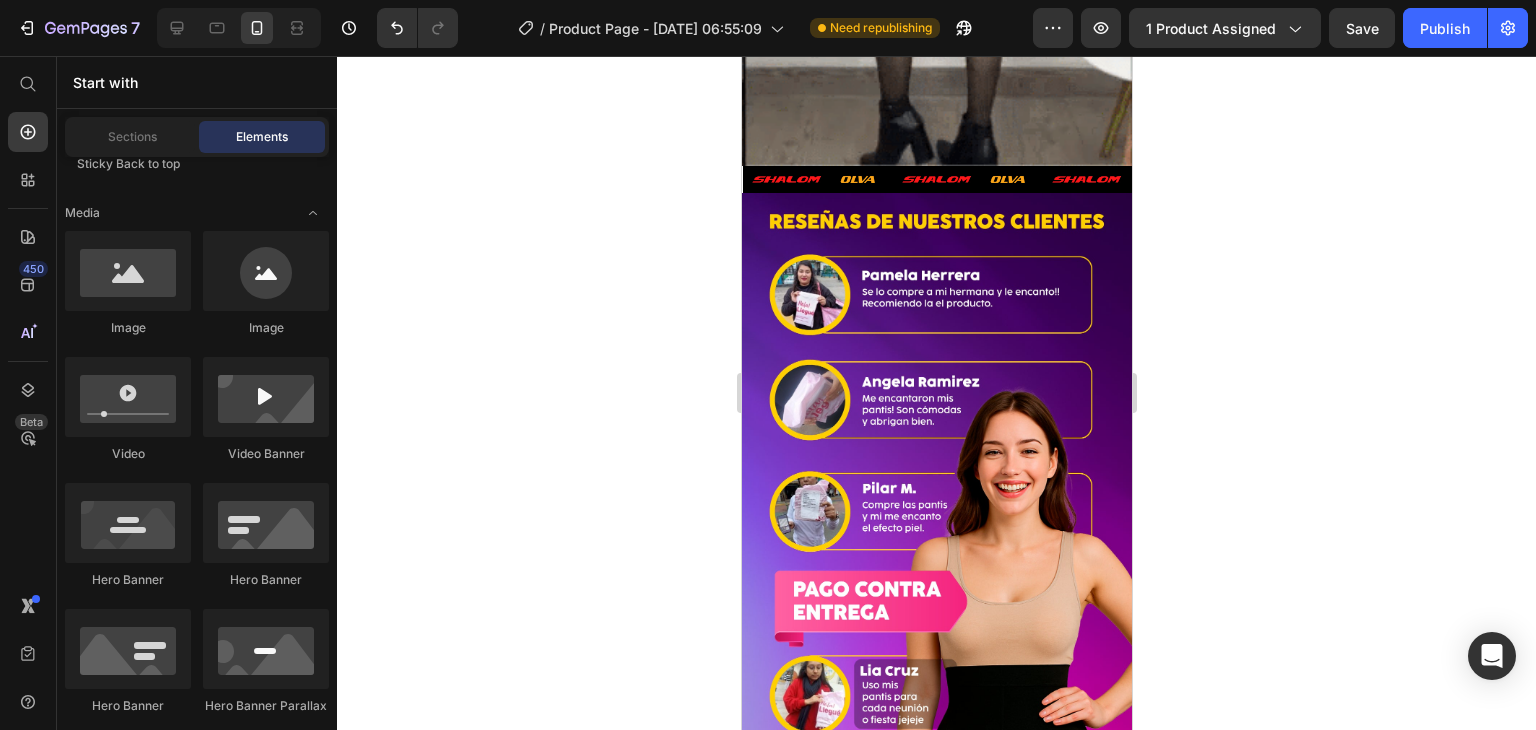 drag, startPoint x: 1122, startPoint y: 460, endPoint x: 1903, endPoint y: 661, distance: 806.45026 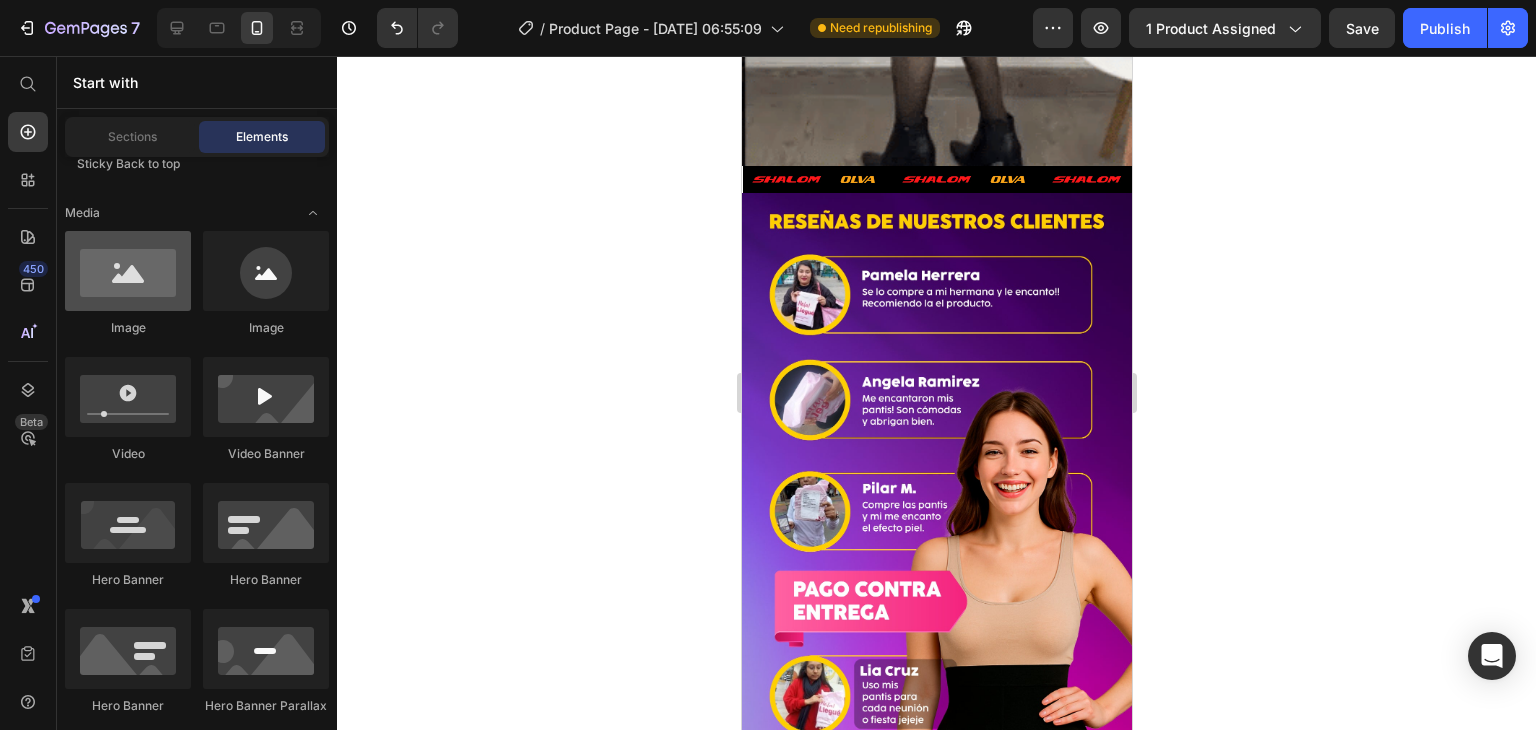 click at bounding box center (128, 271) 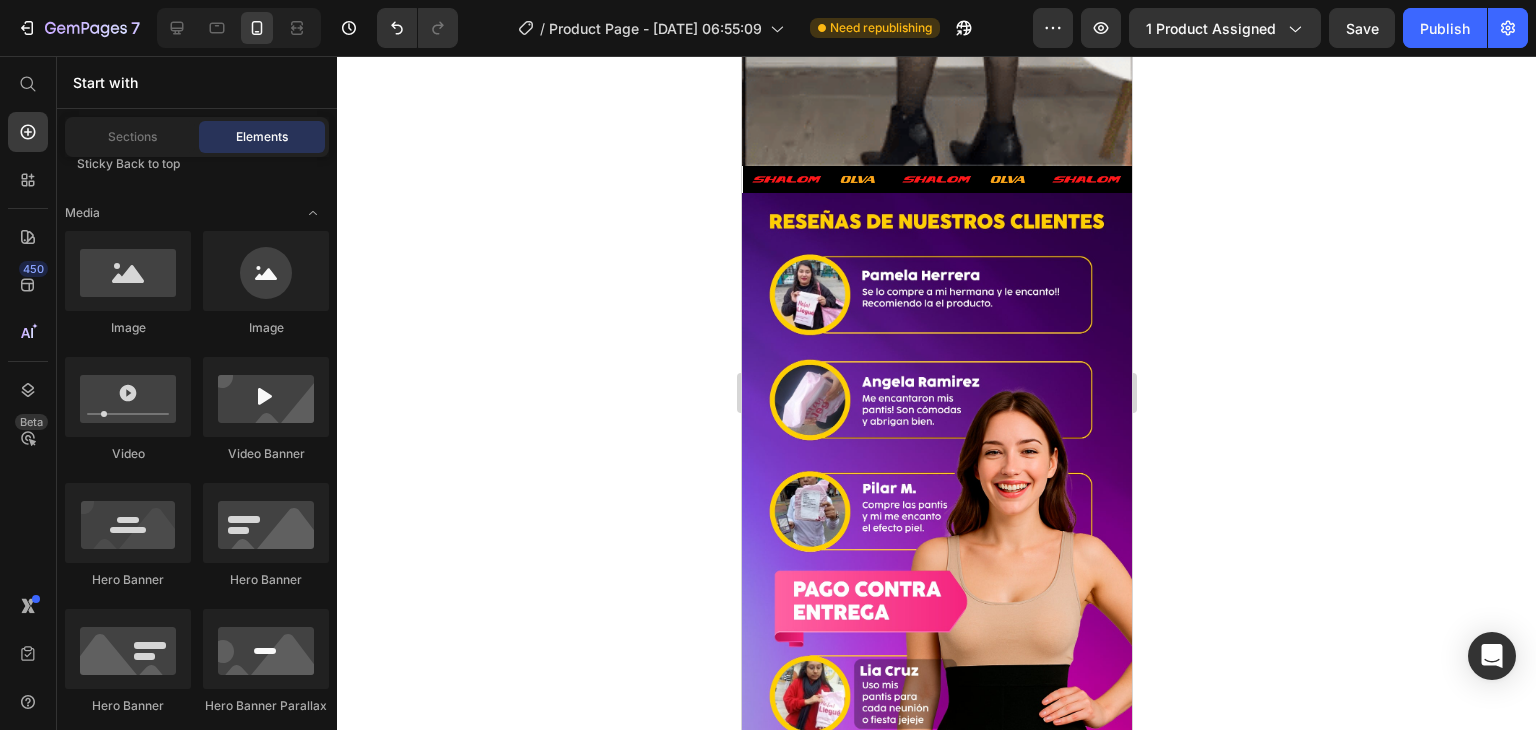 click 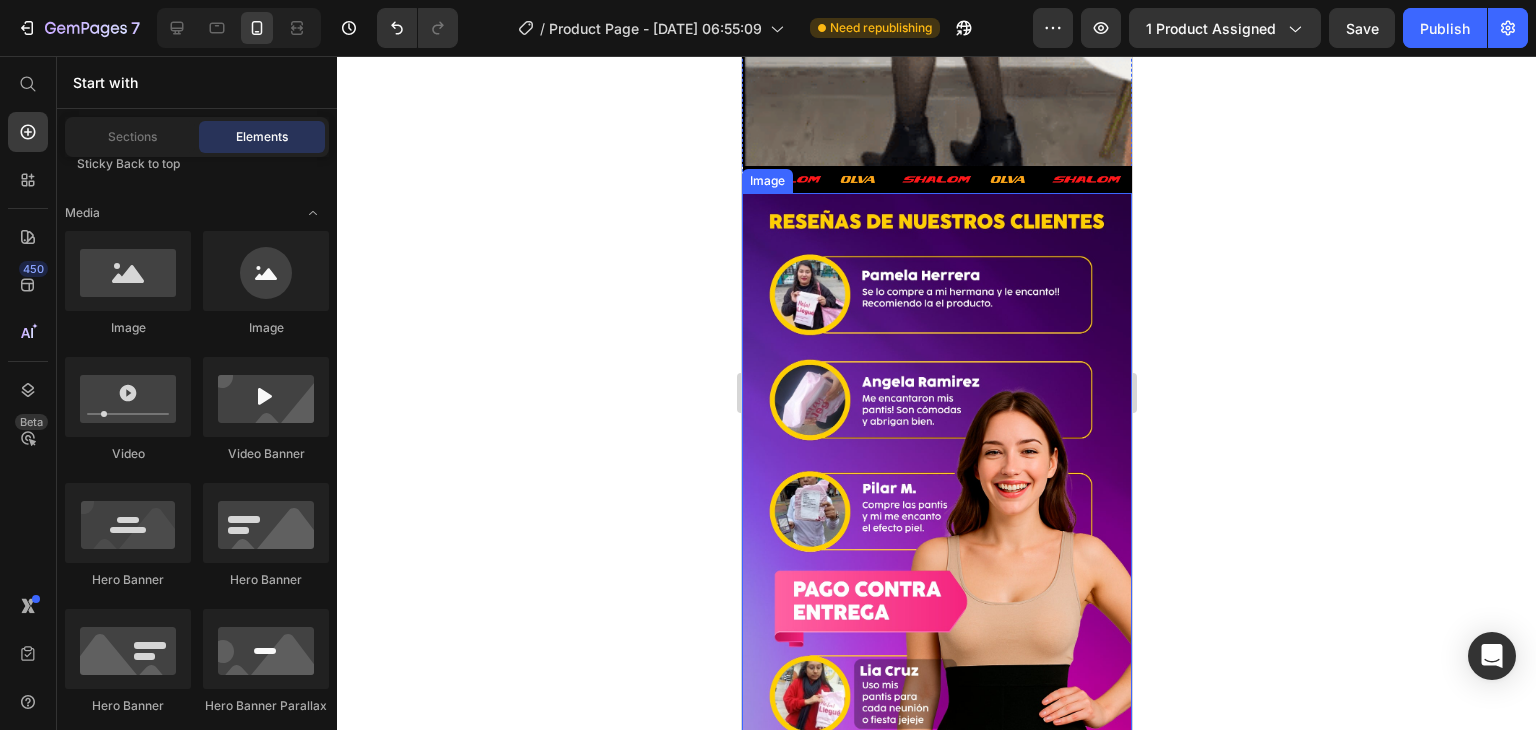 click at bounding box center (936, 530) 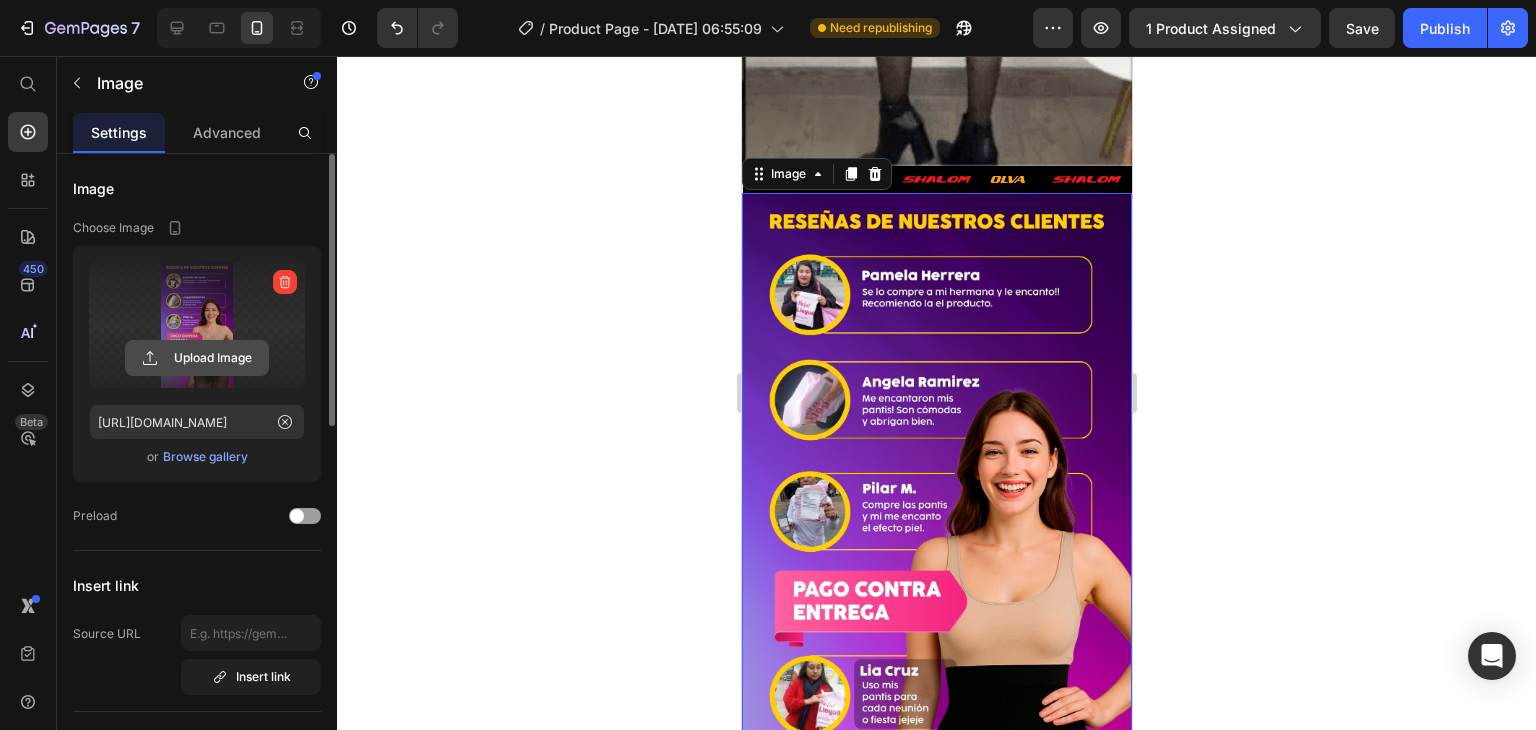 click 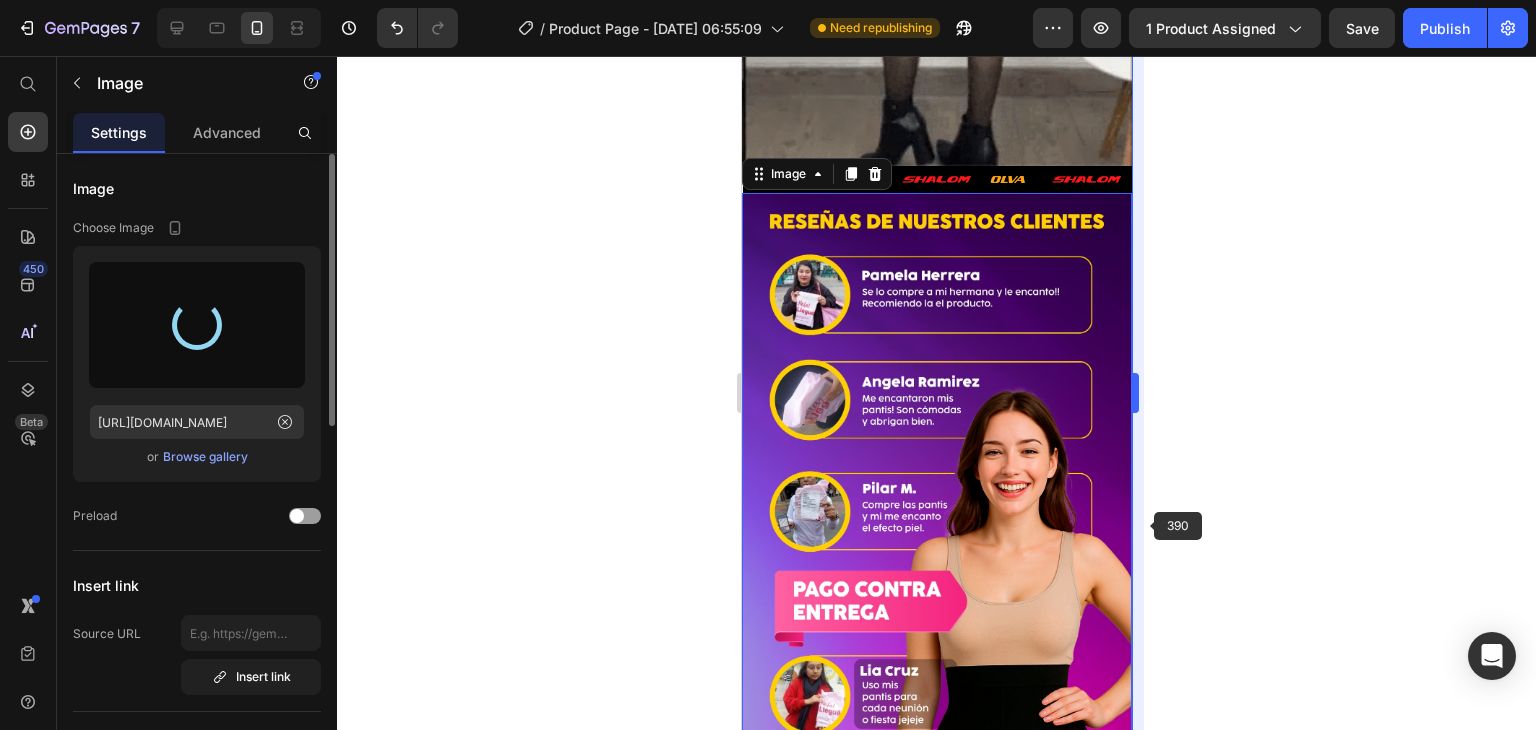 type on "[URL][DOMAIN_NAME]" 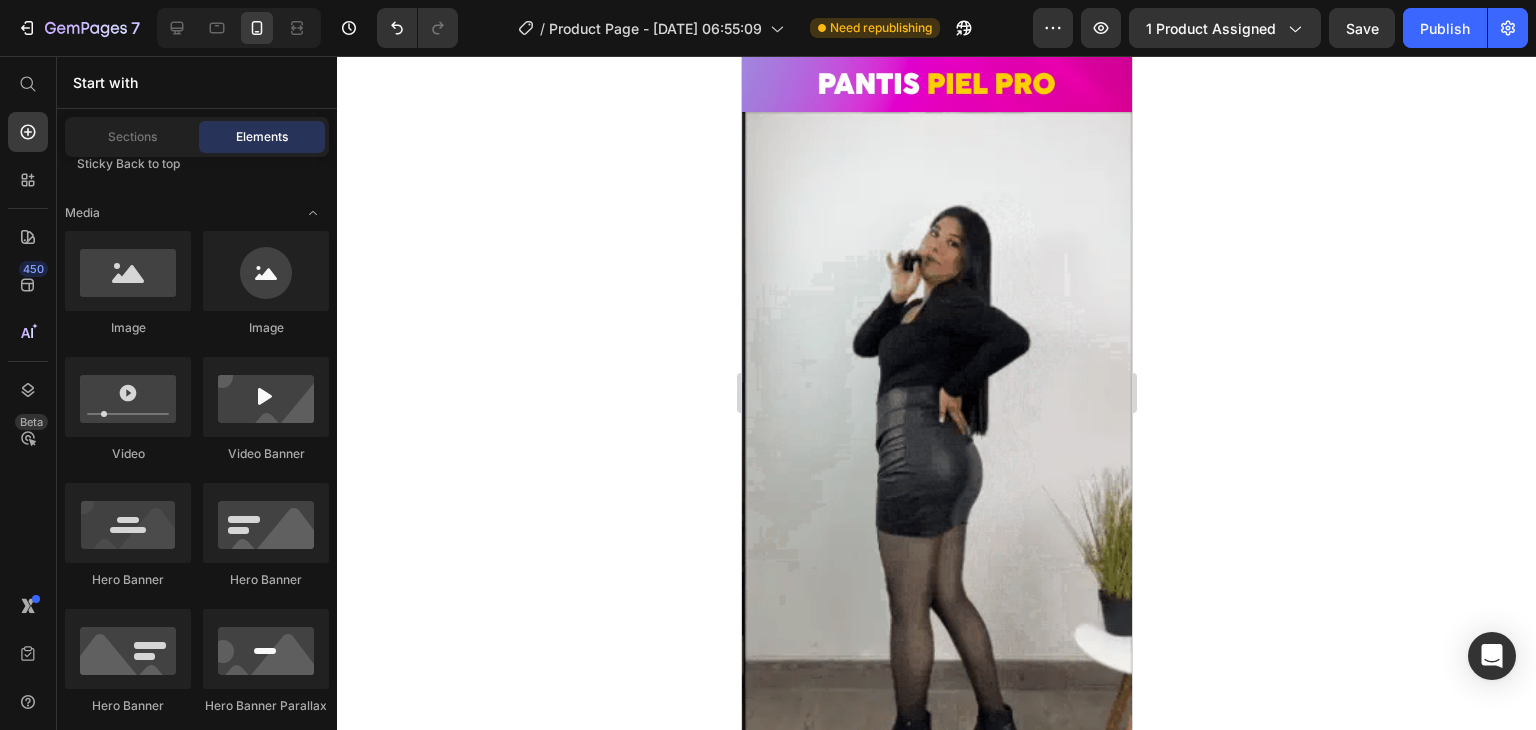 scroll, scrollTop: 3195, scrollLeft: 0, axis: vertical 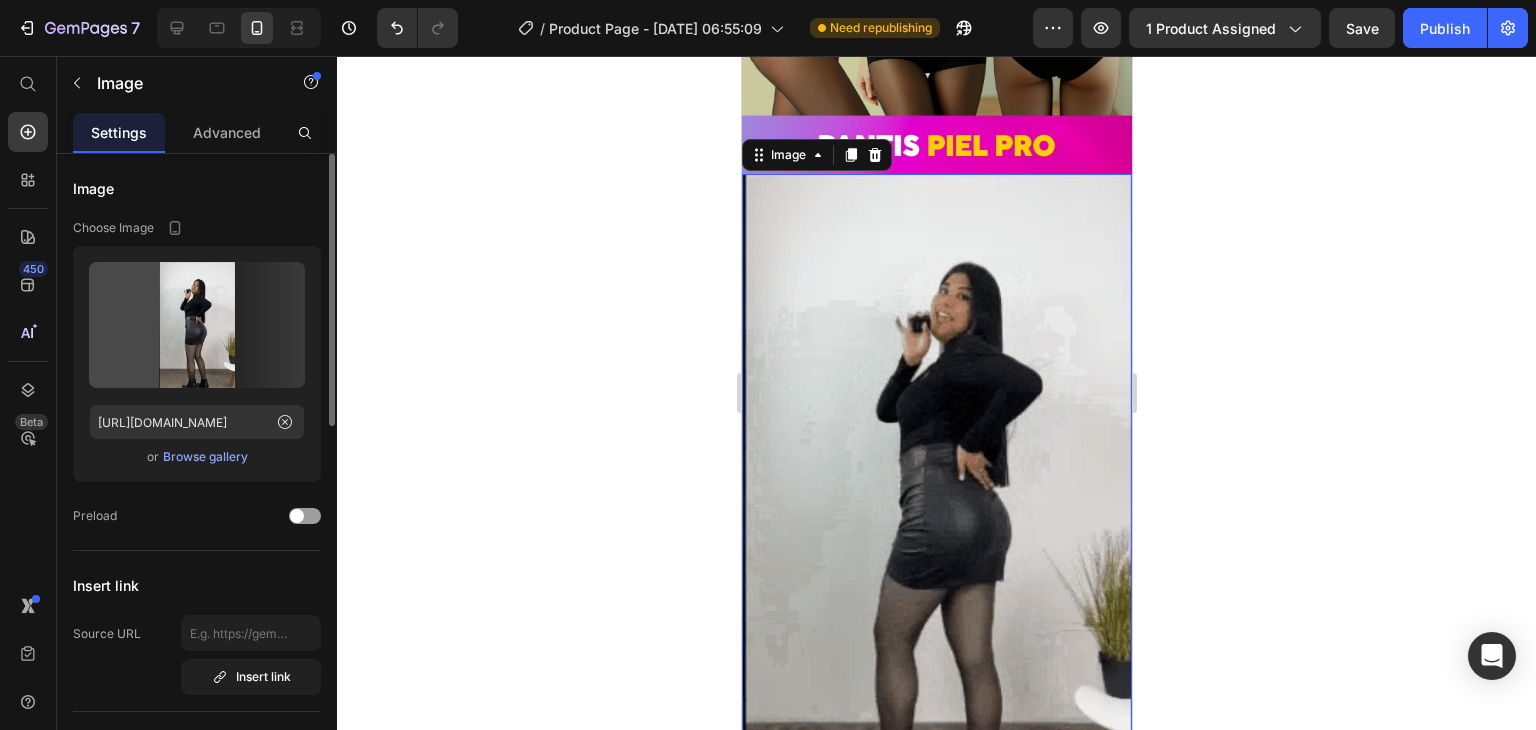 click at bounding box center [936, 498] 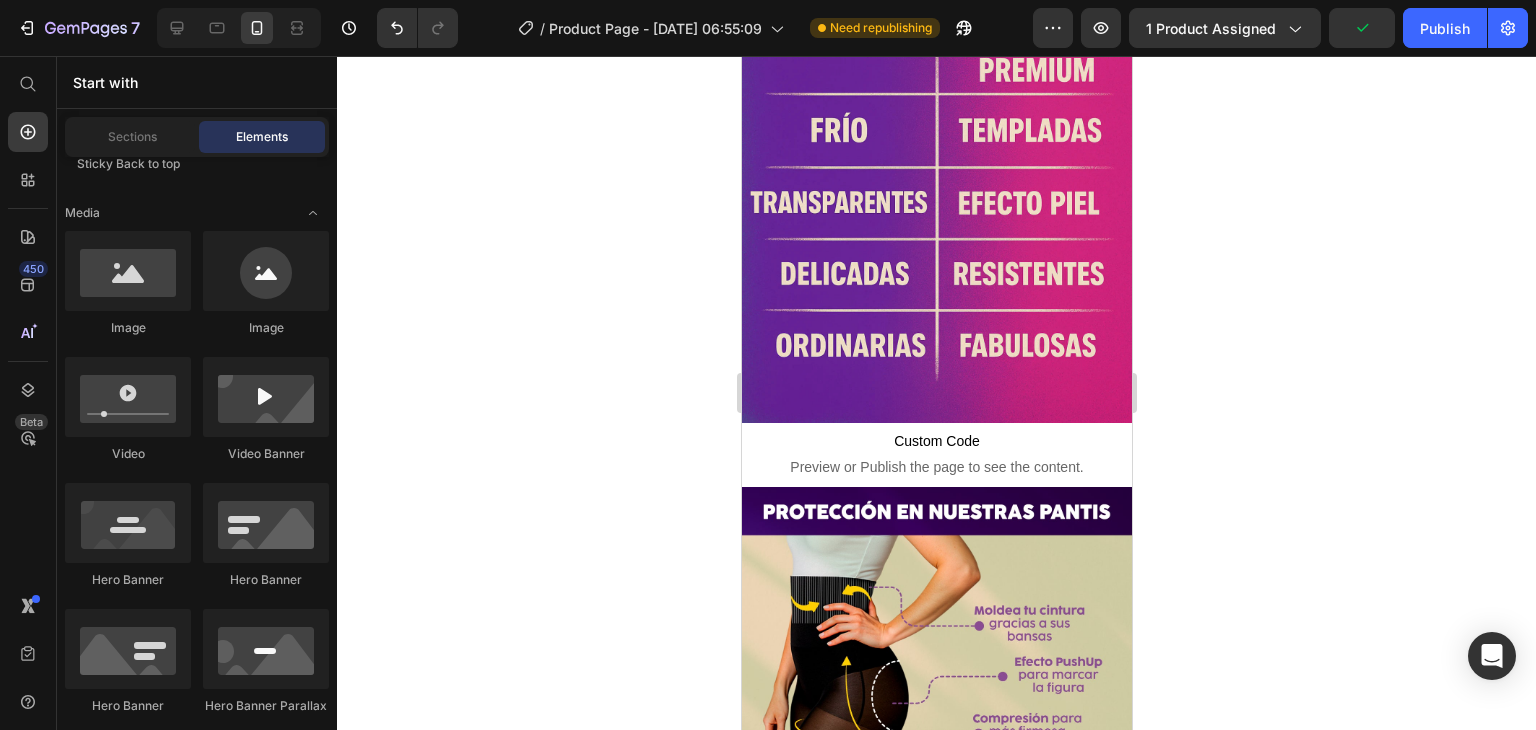 scroll, scrollTop: 2268, scrollLeft: 0, axis: vertical 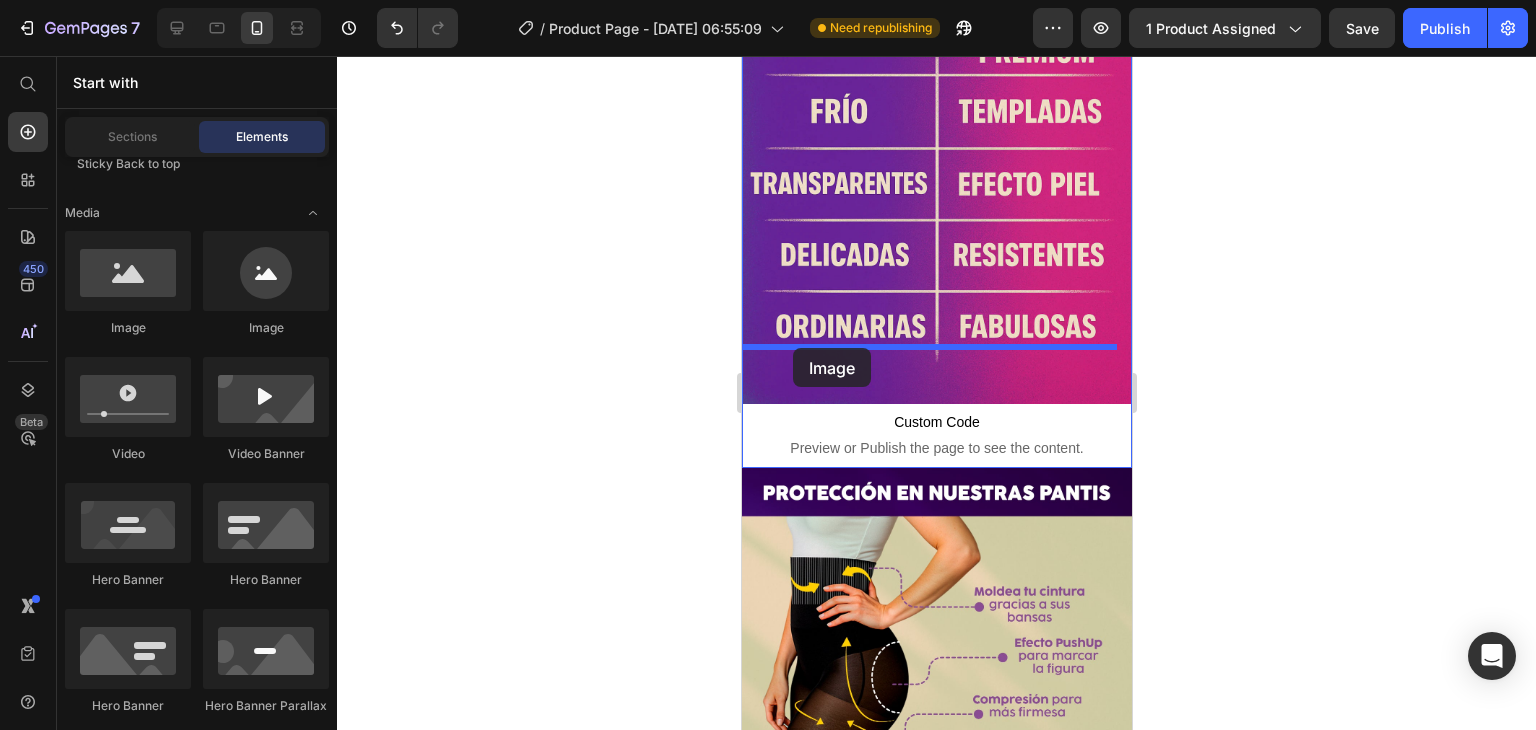 drag, startPoint x: 915, startPoint y: 345, endPoint x: 792, endPoint y: 348, distance: 123.03658 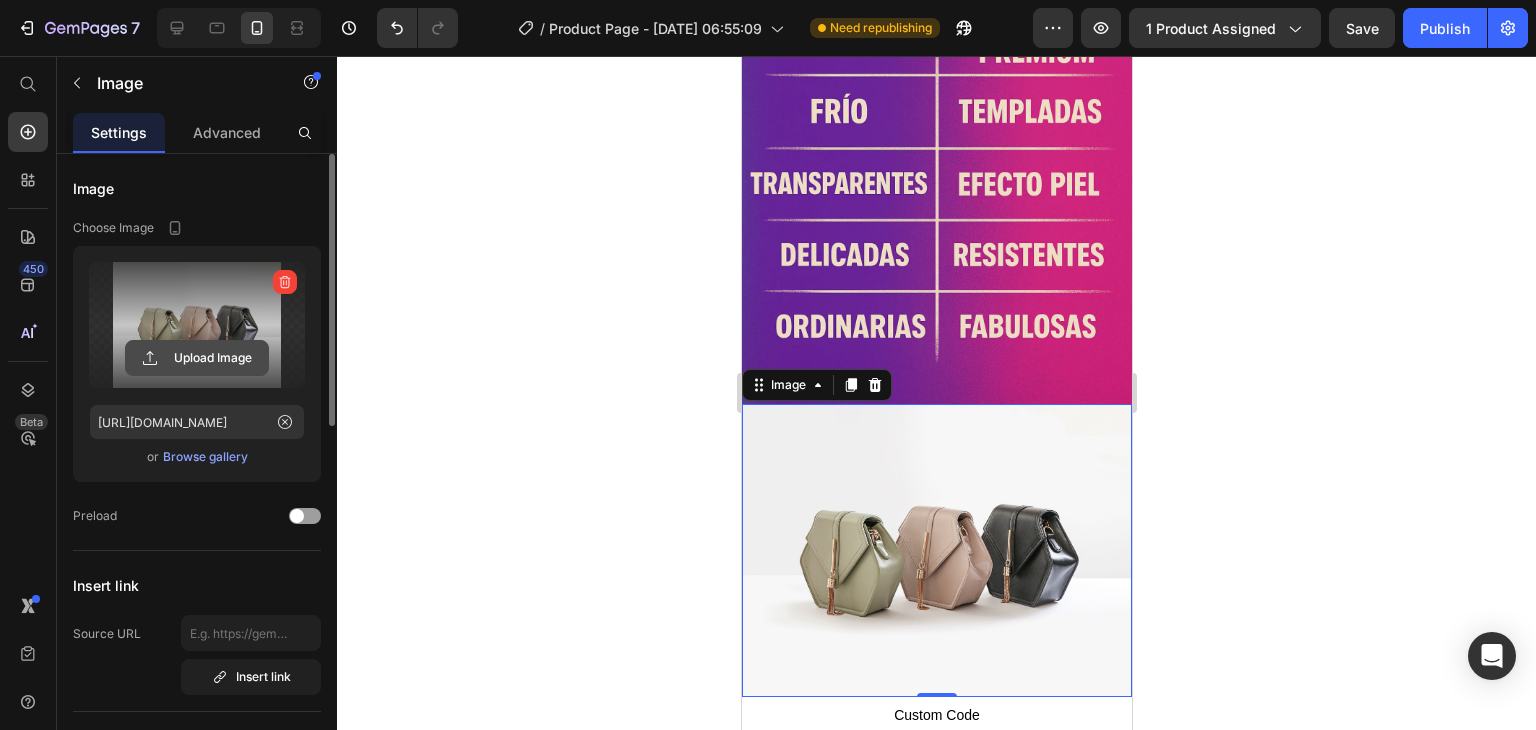 click 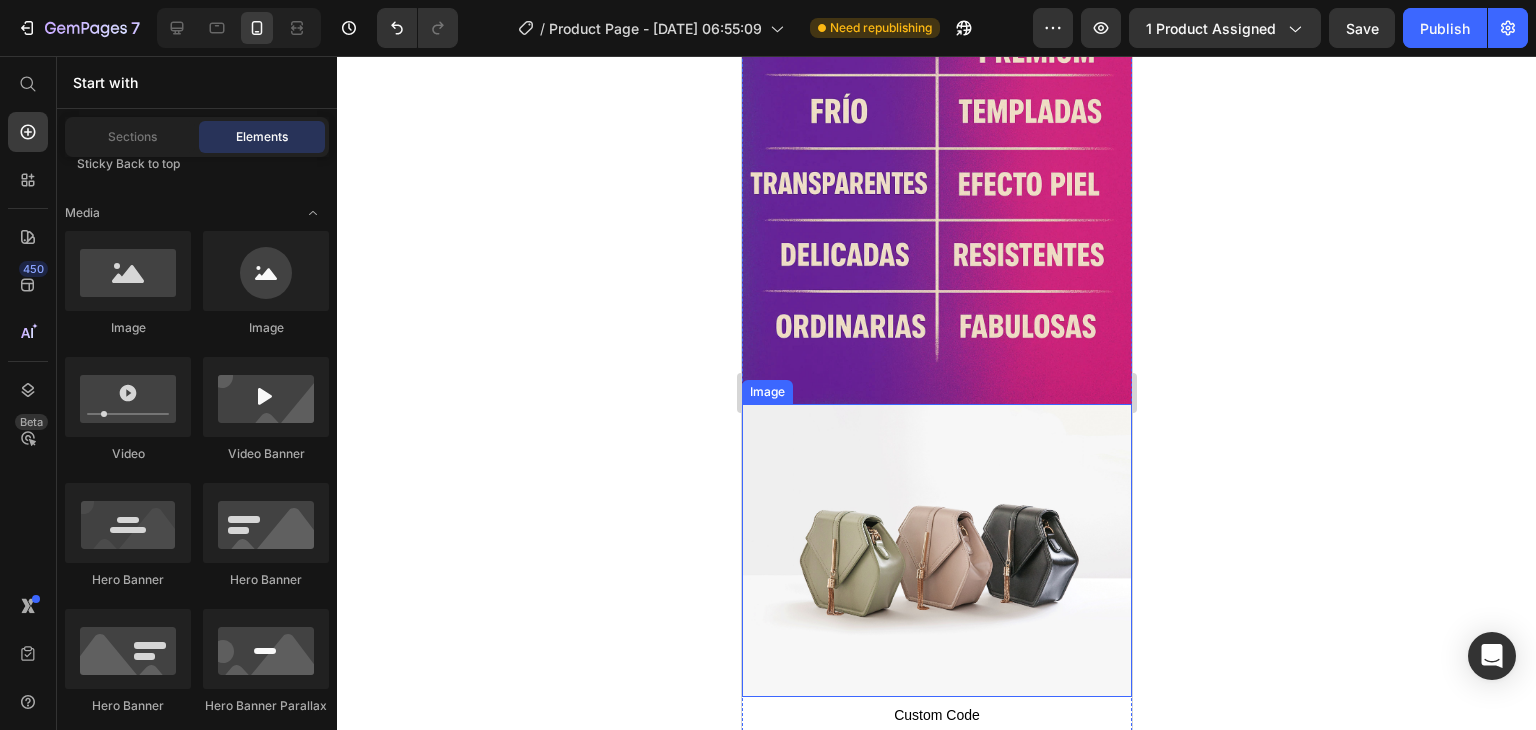 click at bounding box center [936, 550] 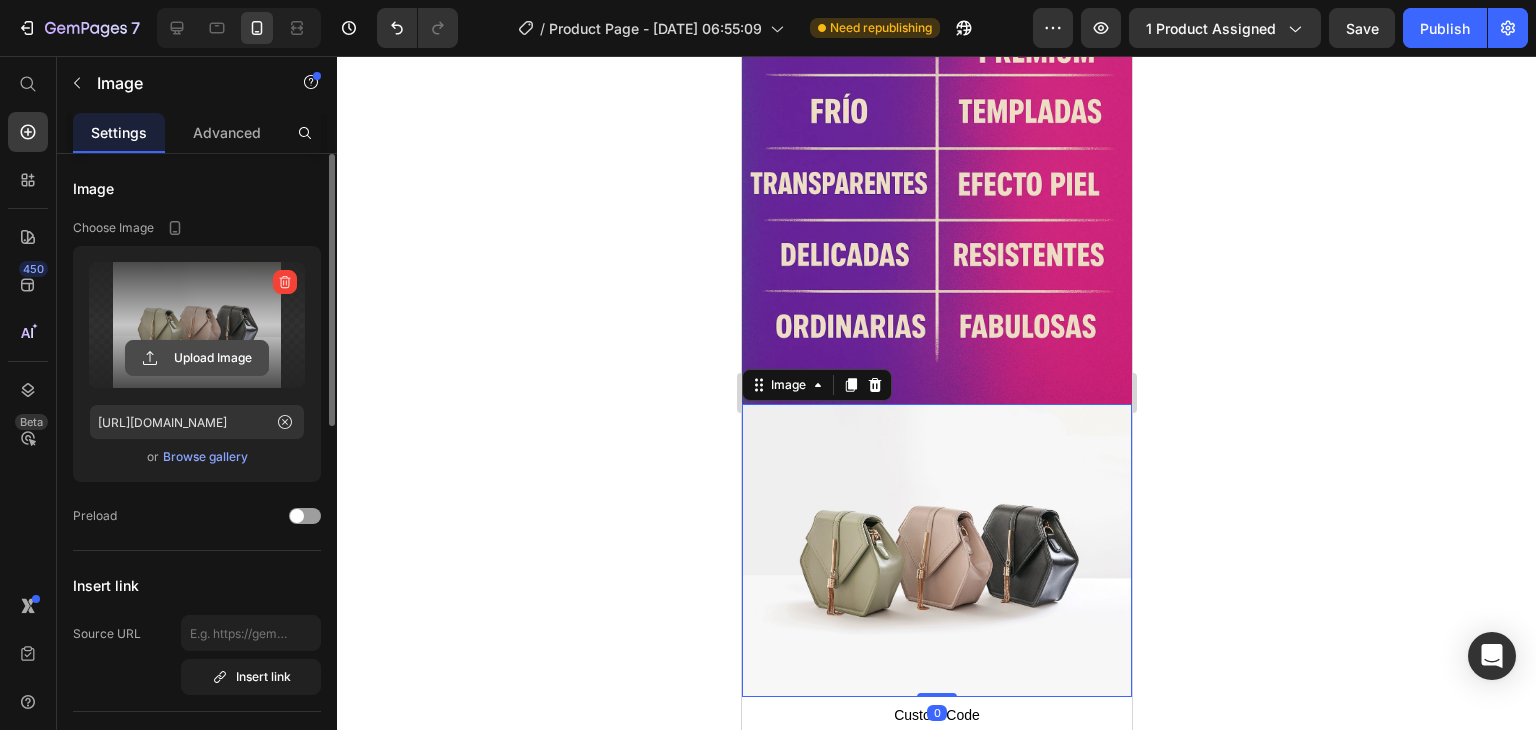 click 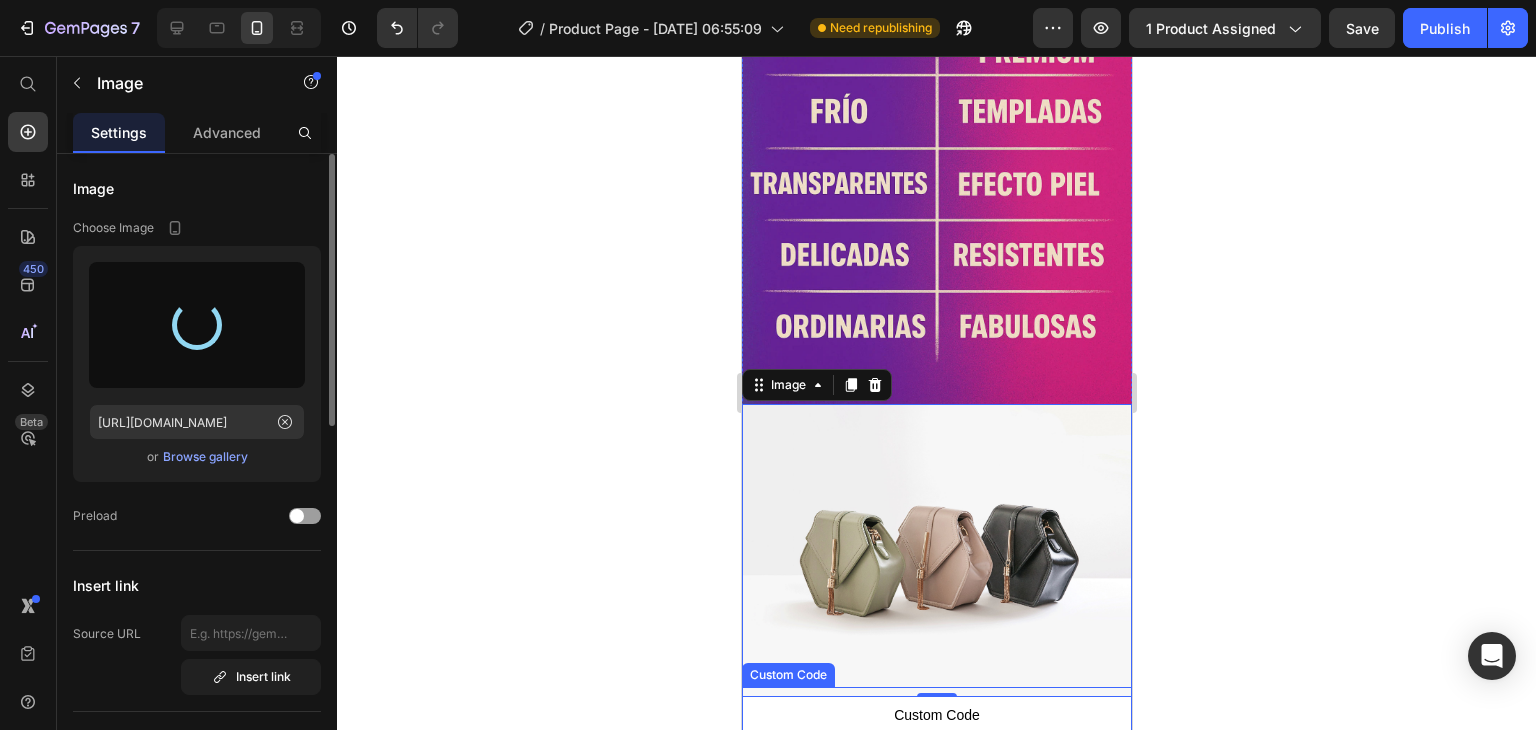 type on "[URL][DOMAIN_NAME]" 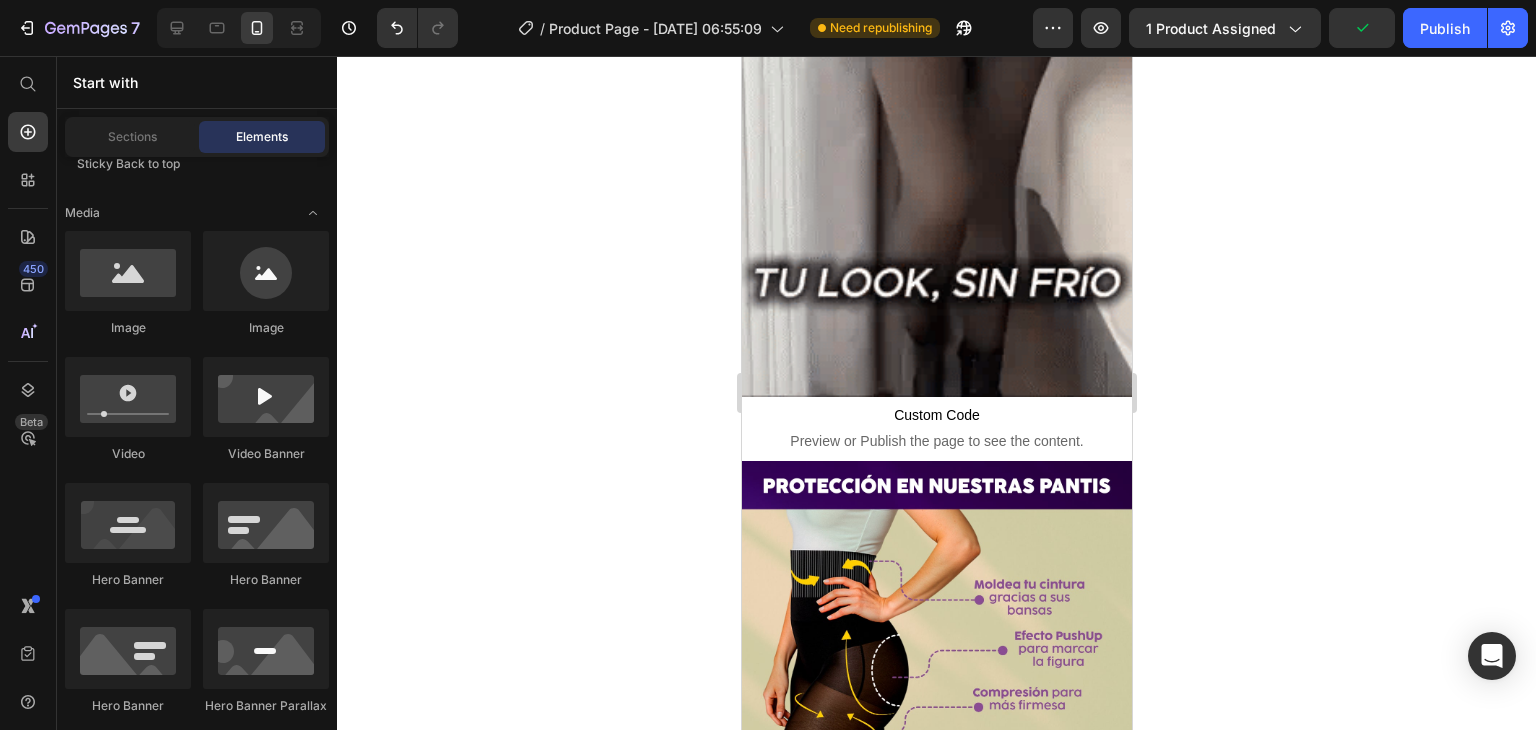 scroll, scrollTop: 2904, scrollLeft: 0, axis: vertical 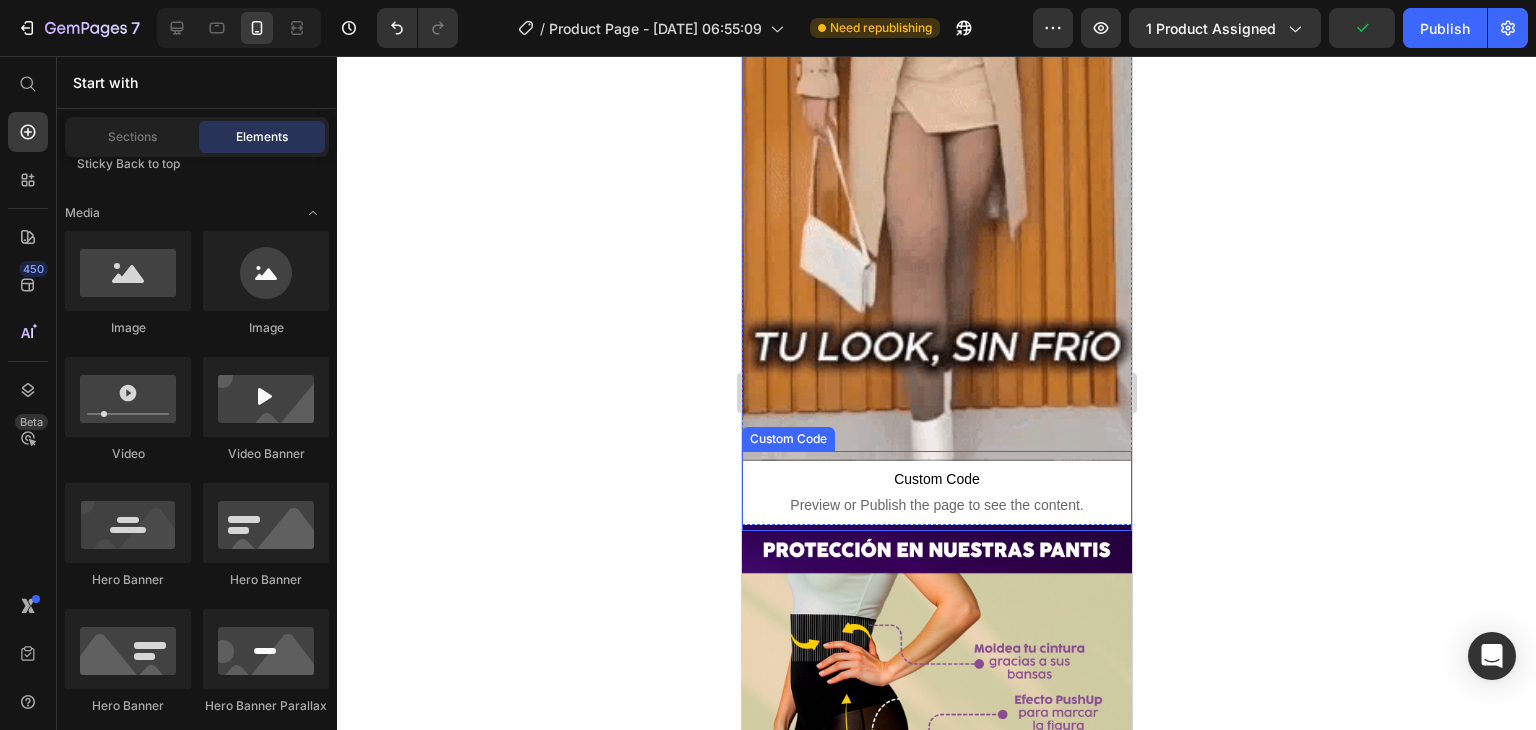 click on "Custom Code" at bounding box center (936, 479) 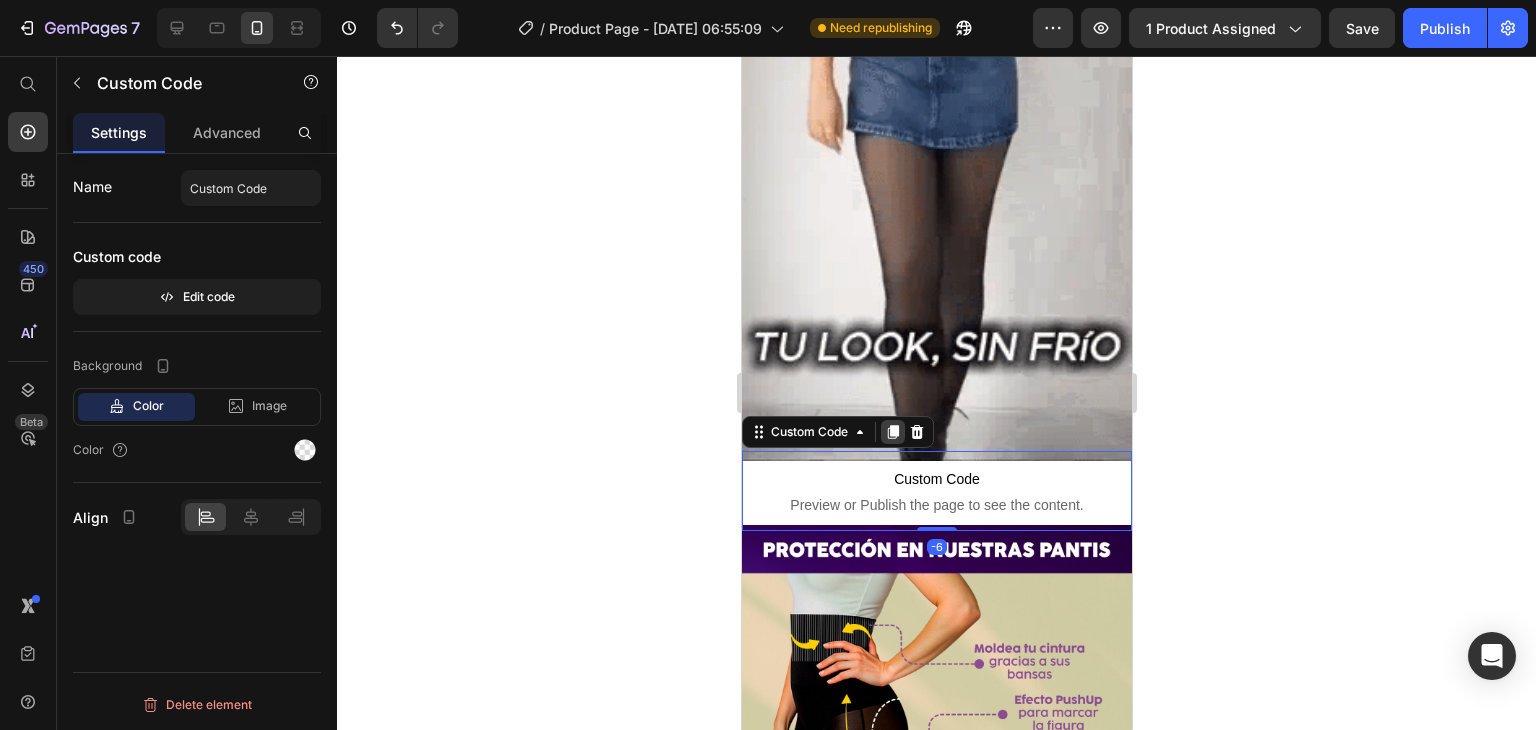 click 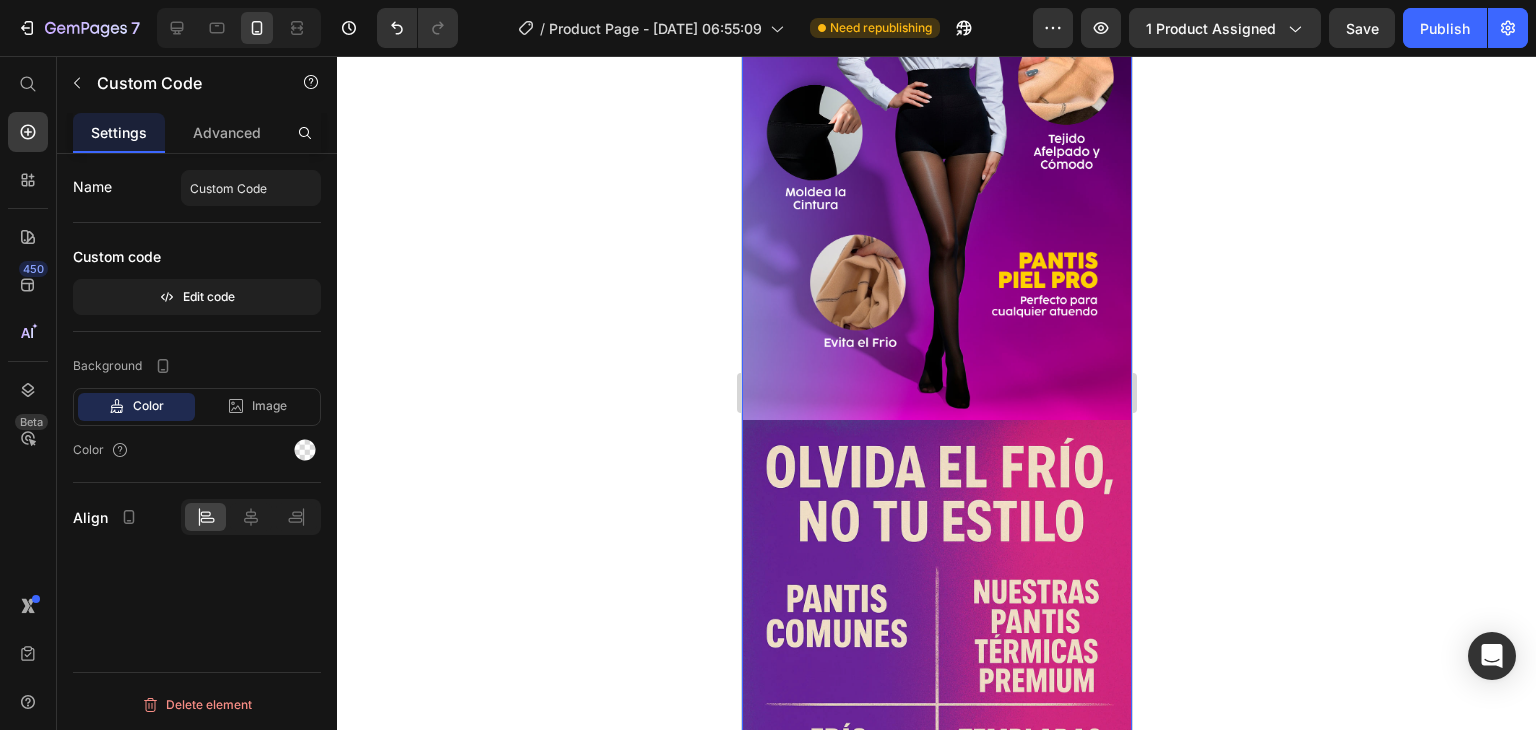 scroll, scrollTop: 1800, scrollLeft: 0, axis: vertical 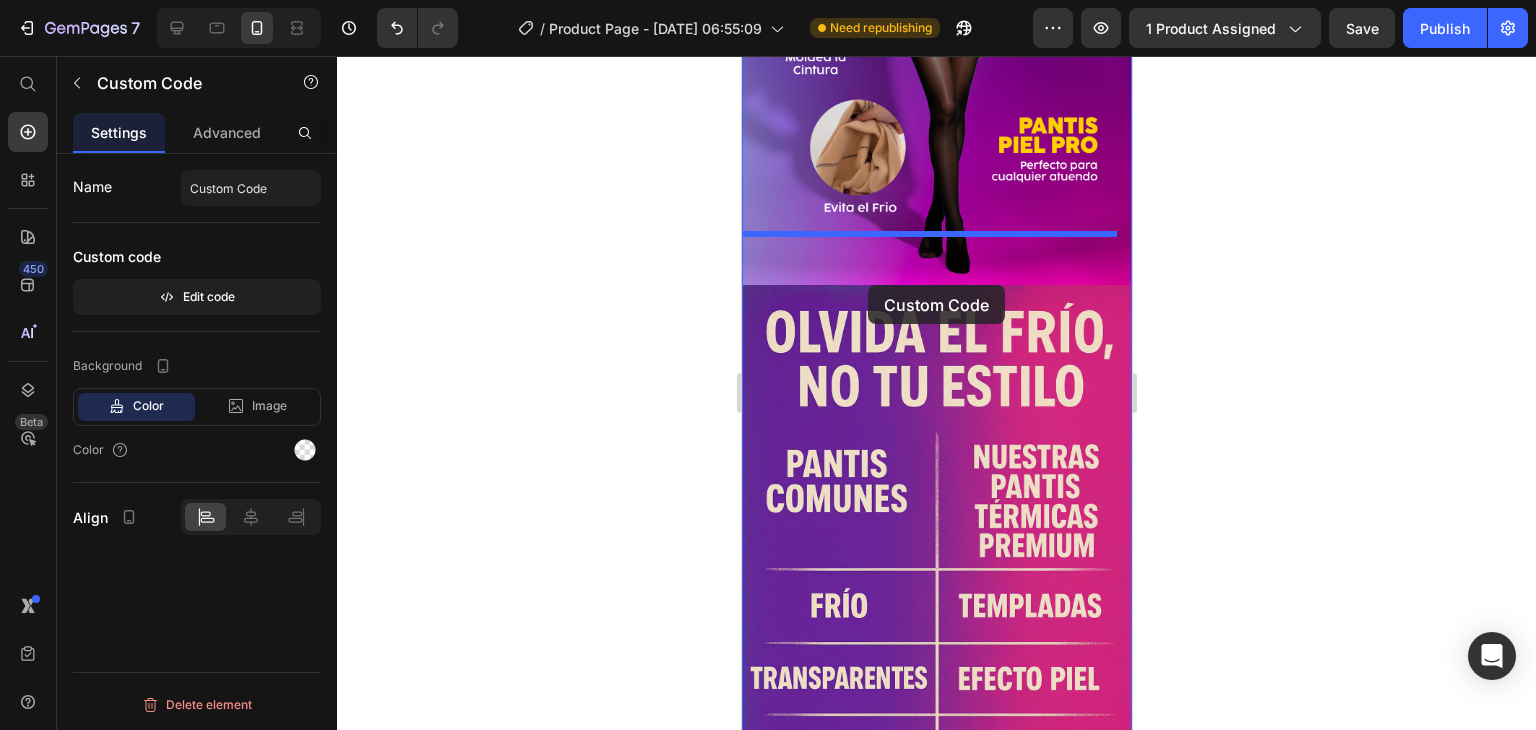 drag, startPoint x: 847, startPoint y: 473, endPoint x: 867, endPoint y: 281, distance: 193.03885 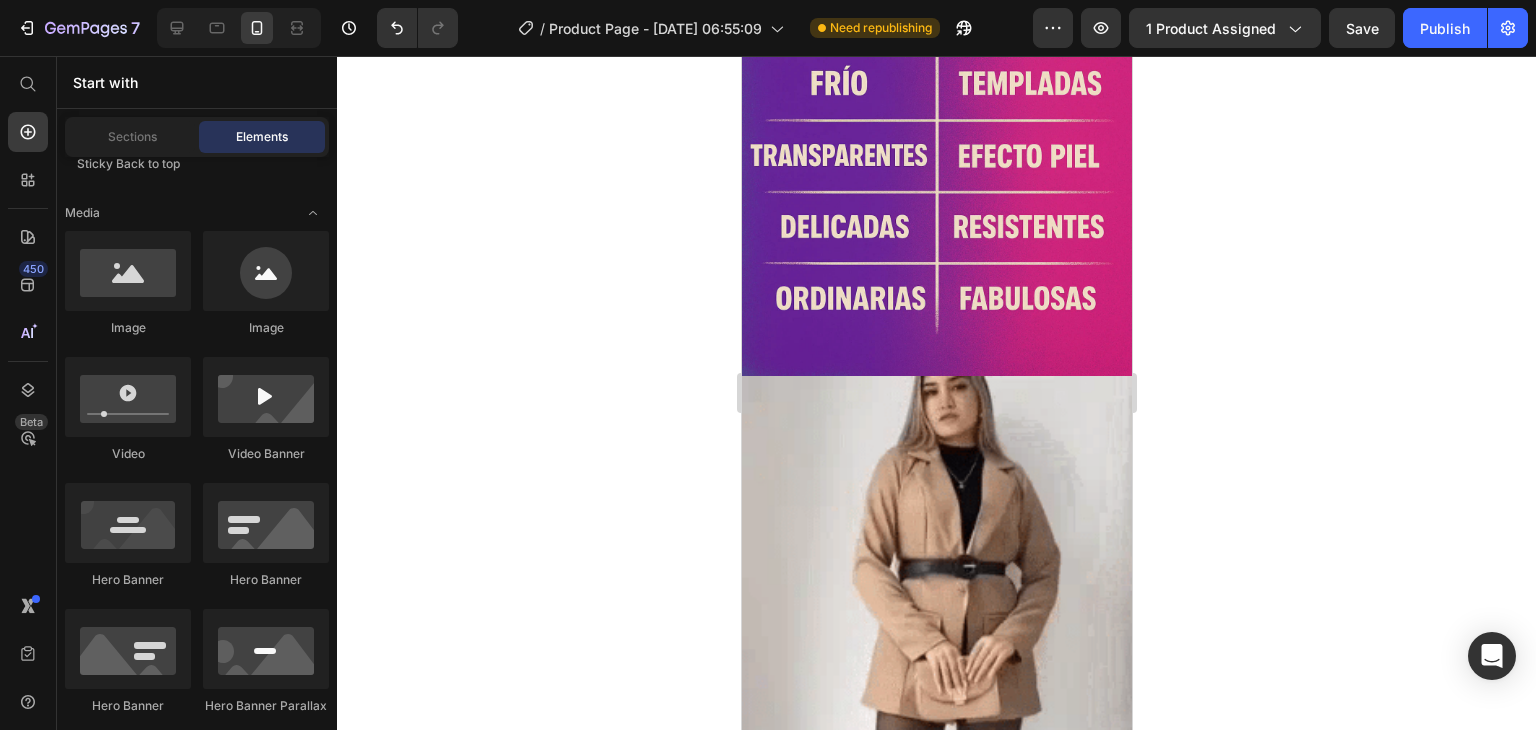 scroll, scrollTop: 2354, scrollLeft: 0, axis: vertical 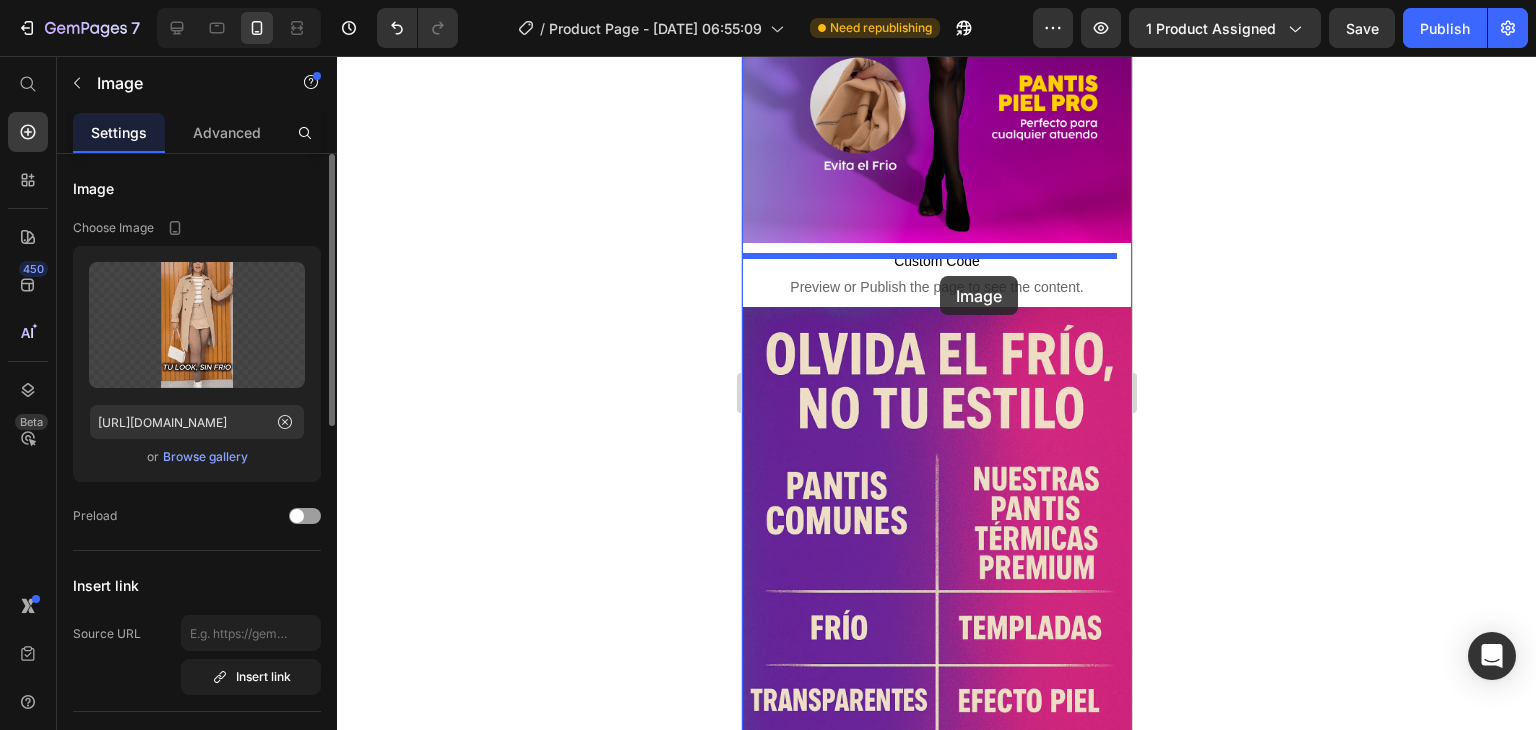 drag, startPoint x: 957, startPoint y: 434, endPoint x: 939, endPoint y: 276, distance: 159.02202 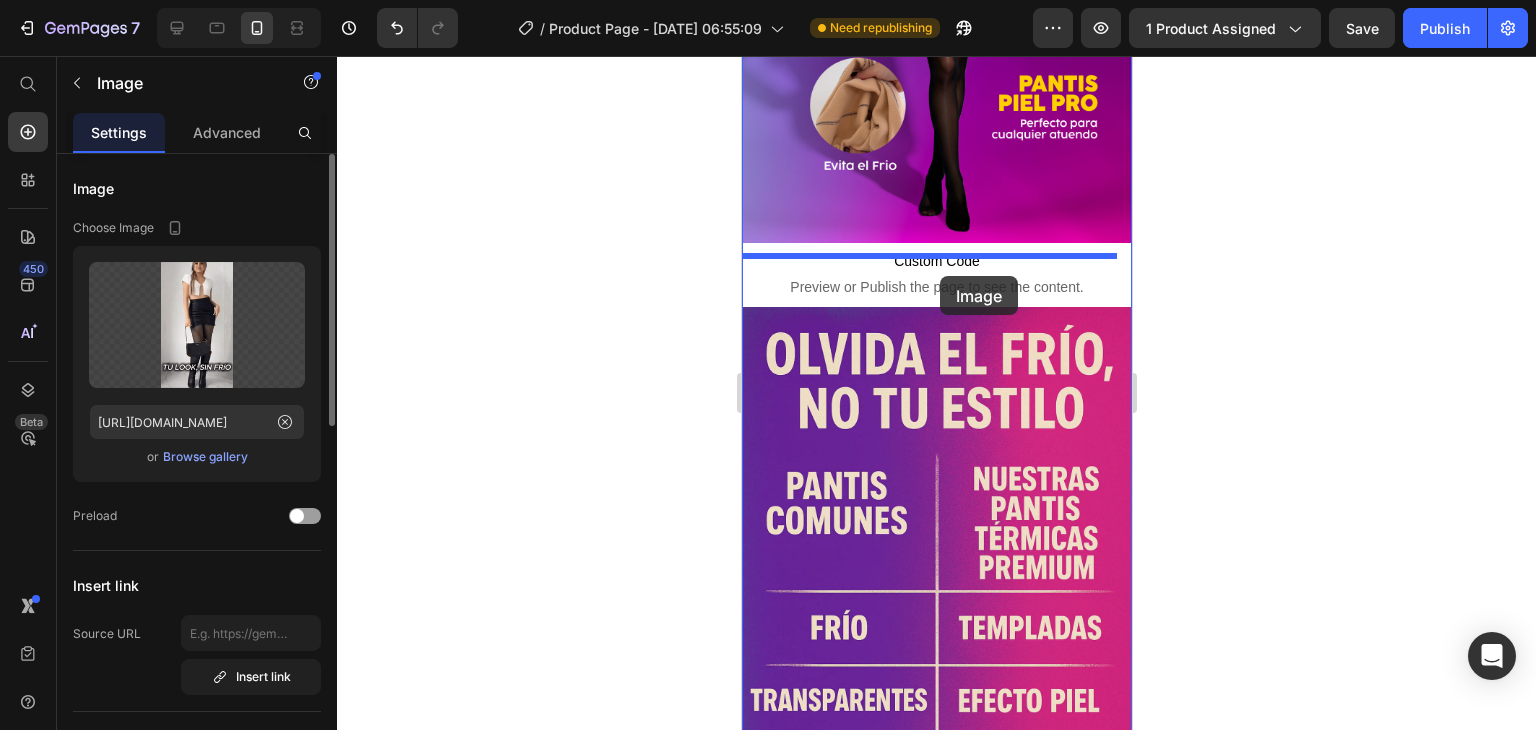click on "iPhone 13 Pro  ( 390 px) iPhone 13 Mini iPhone 13 Pro iPhone 11 Pro Max iPhone 15 Pro Max Pixel 7 Galaxy S8+ Galaxy S20 Ultra iPad Mini iPad Air iPad Pro Header
Custom Code
Preview or Publish the page to see the content. Custom Code Image Section 2 Image
Custom Code
Preview or Publish the page to see the content. Custom Code Image Image   0 Image   0
Custom Code
Preview or Publish the page to see the content. Custom Code Section 3 Root Start with Sections from sidebar Add sections Add elements Start with Generating from URL or image Add section Choose templates inspired by CRO experts Generate layout from URL or image Add blank section then drag & drop elements Footer" at bounding box center [936, 496] 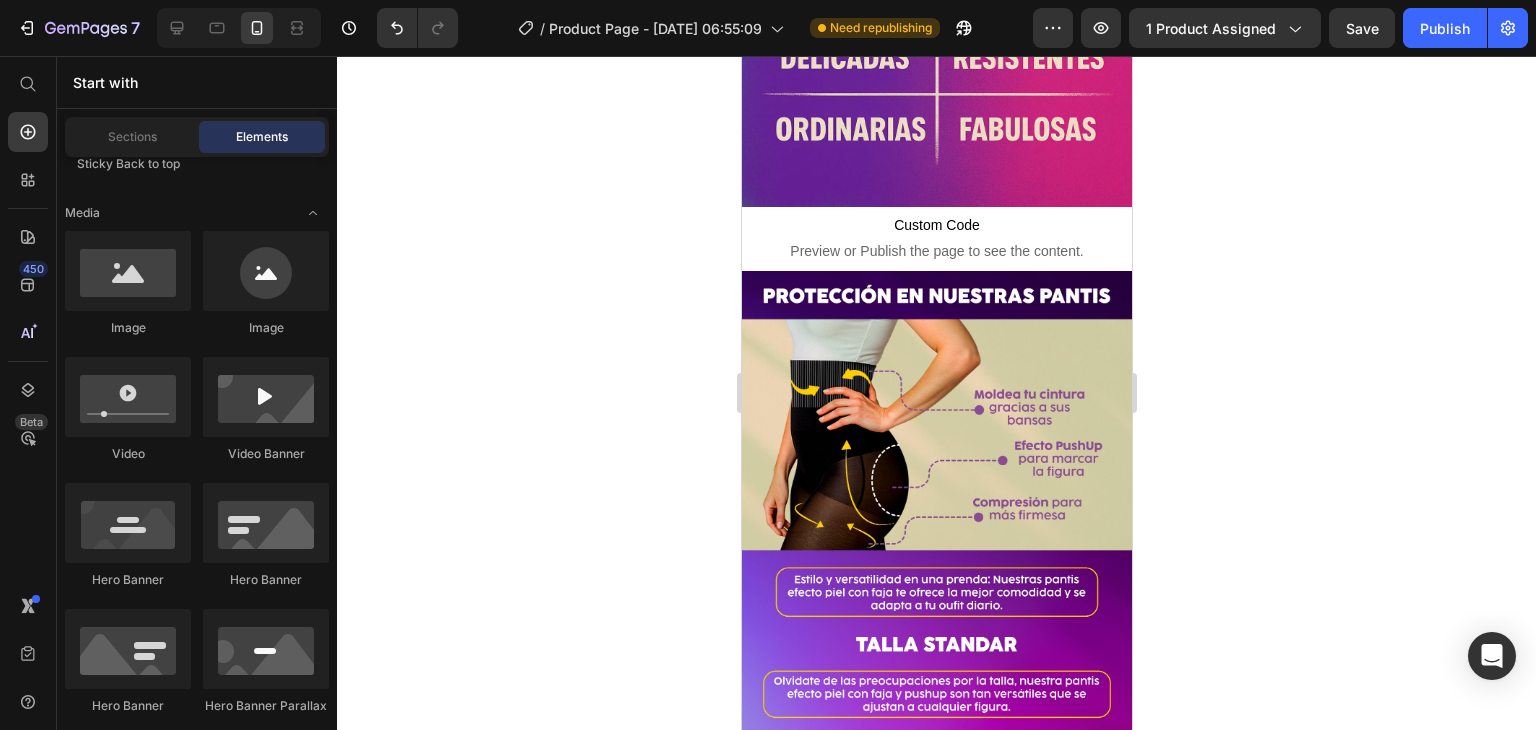scroll, scrollTop: 3222, scrollLeft: 0, axis: vertical 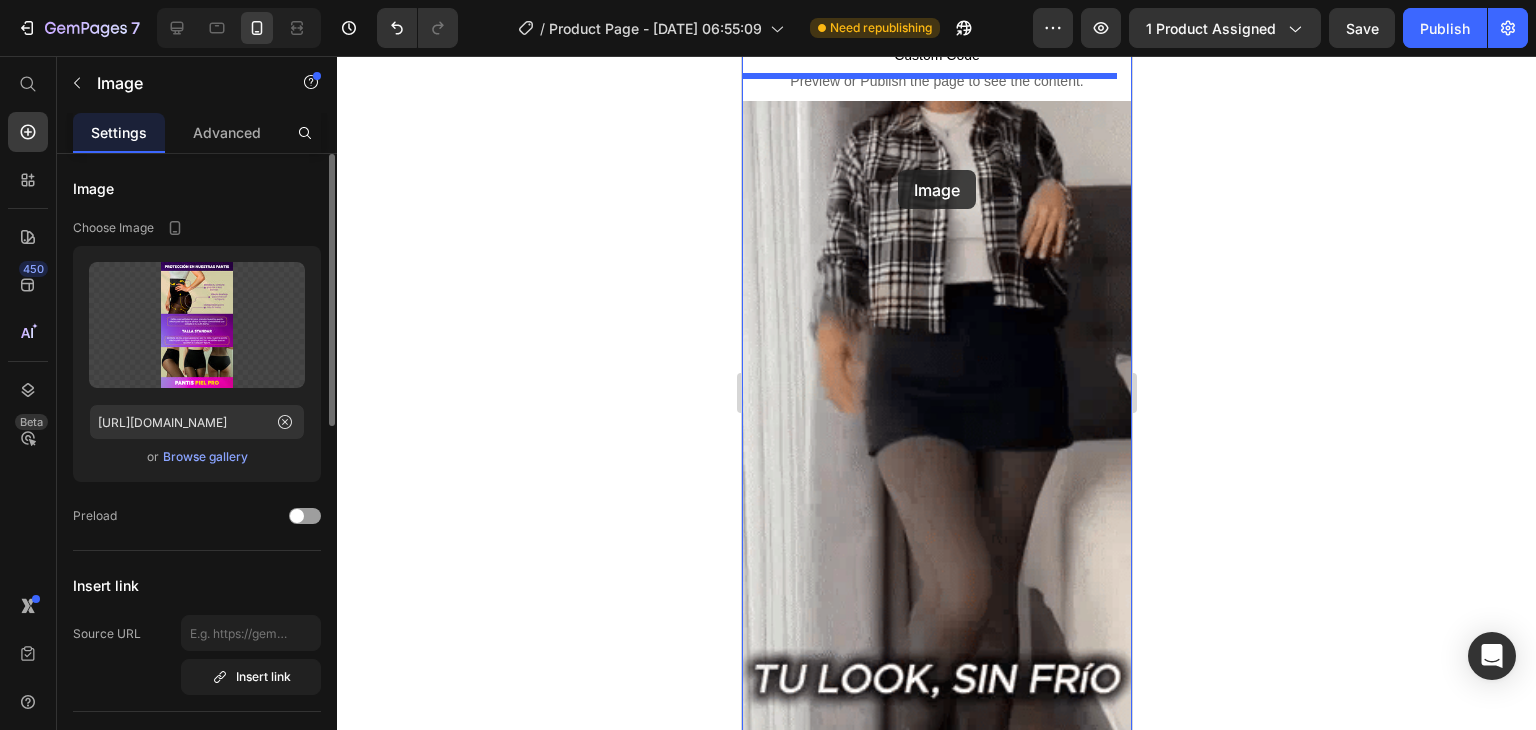 drag, startPoint x: 916, startPoint y: 472, endPoint x: 897, endPoint y: 165, distance: 307.58737 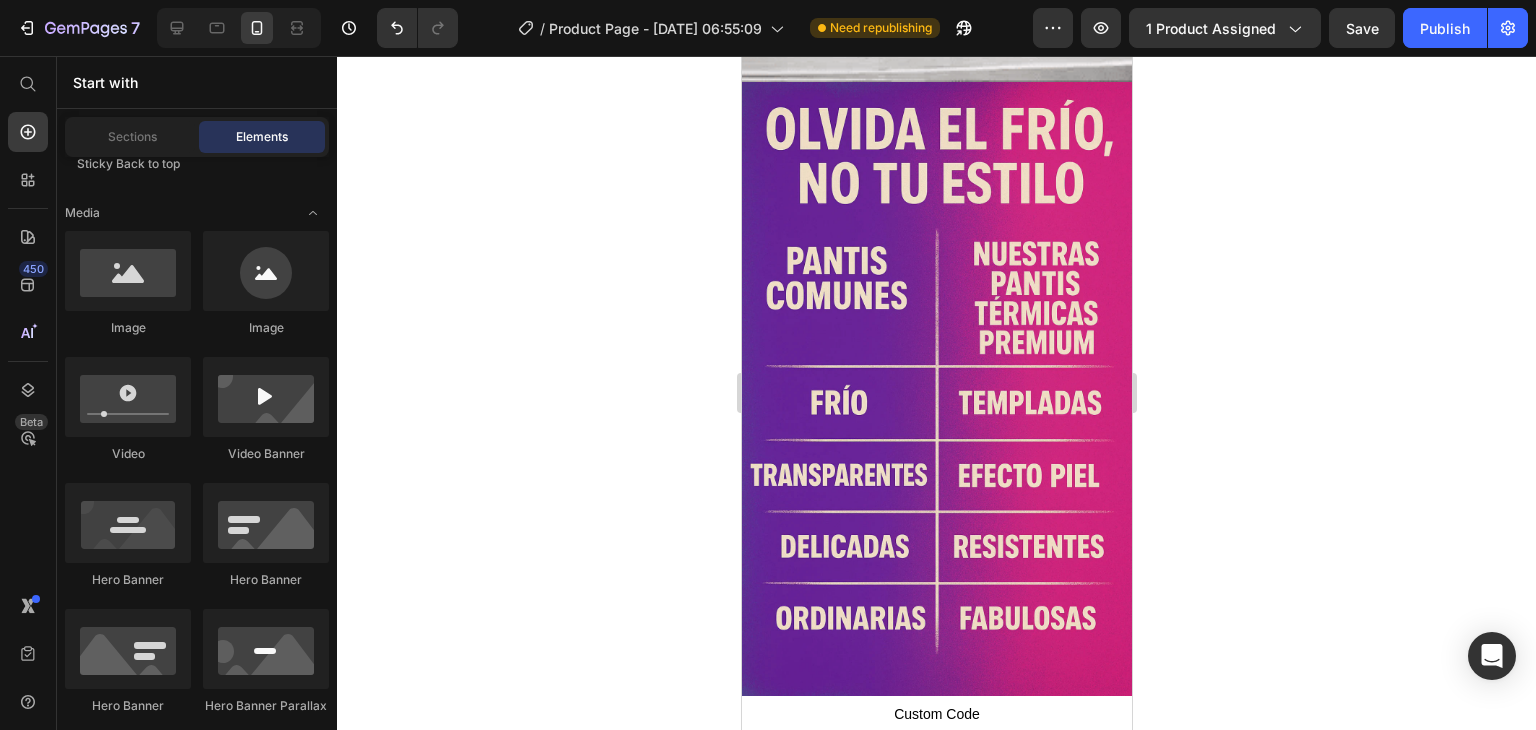 scroll, scrollTop: 3392, scrollLeft: 0, axis: vertical 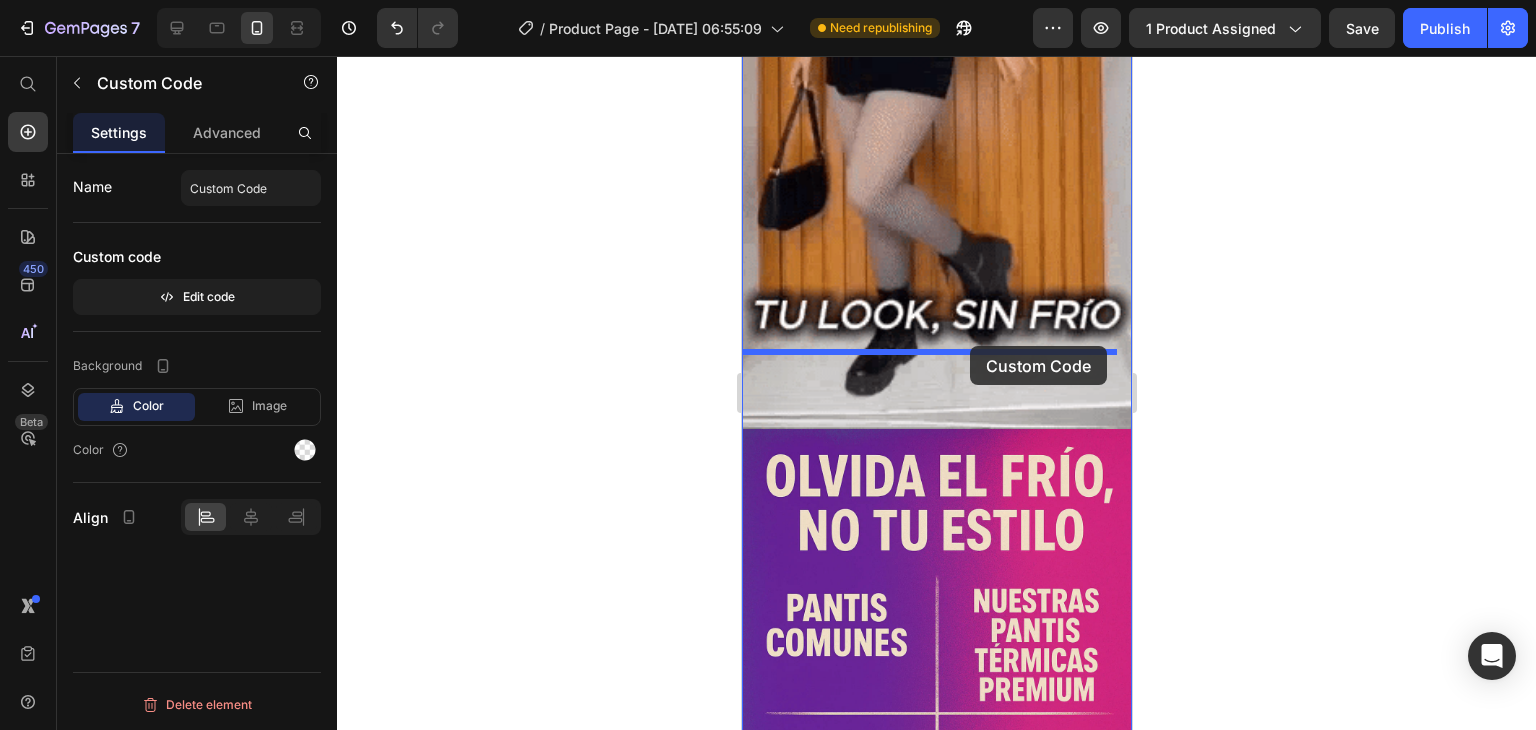 drag, startPoint x: 1051, startPoint y: 637, endPoint x: 965, endPoint y: 352, distance: 297.69278 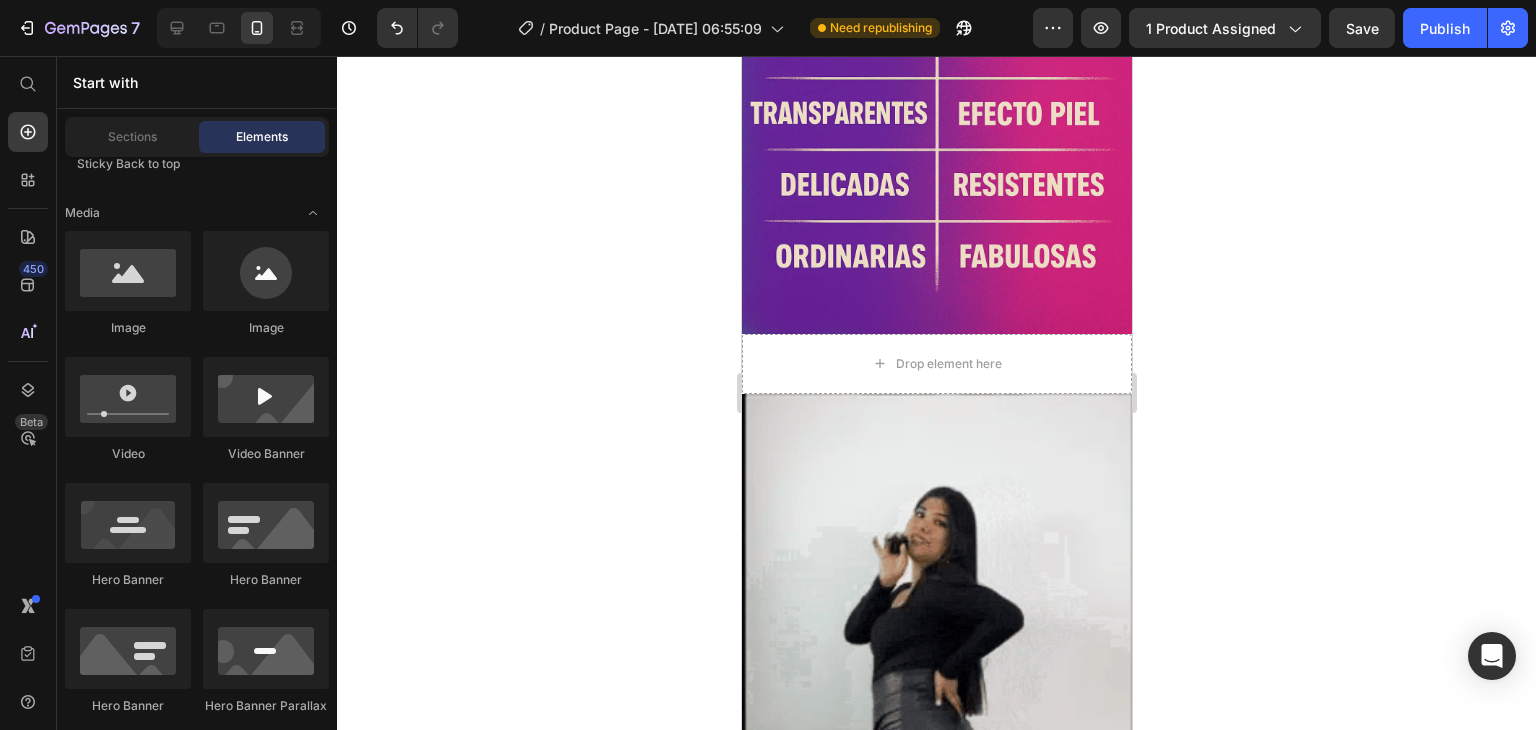 scroll, scrollTop: 3810, scrollLeft: 0, axis: vertical 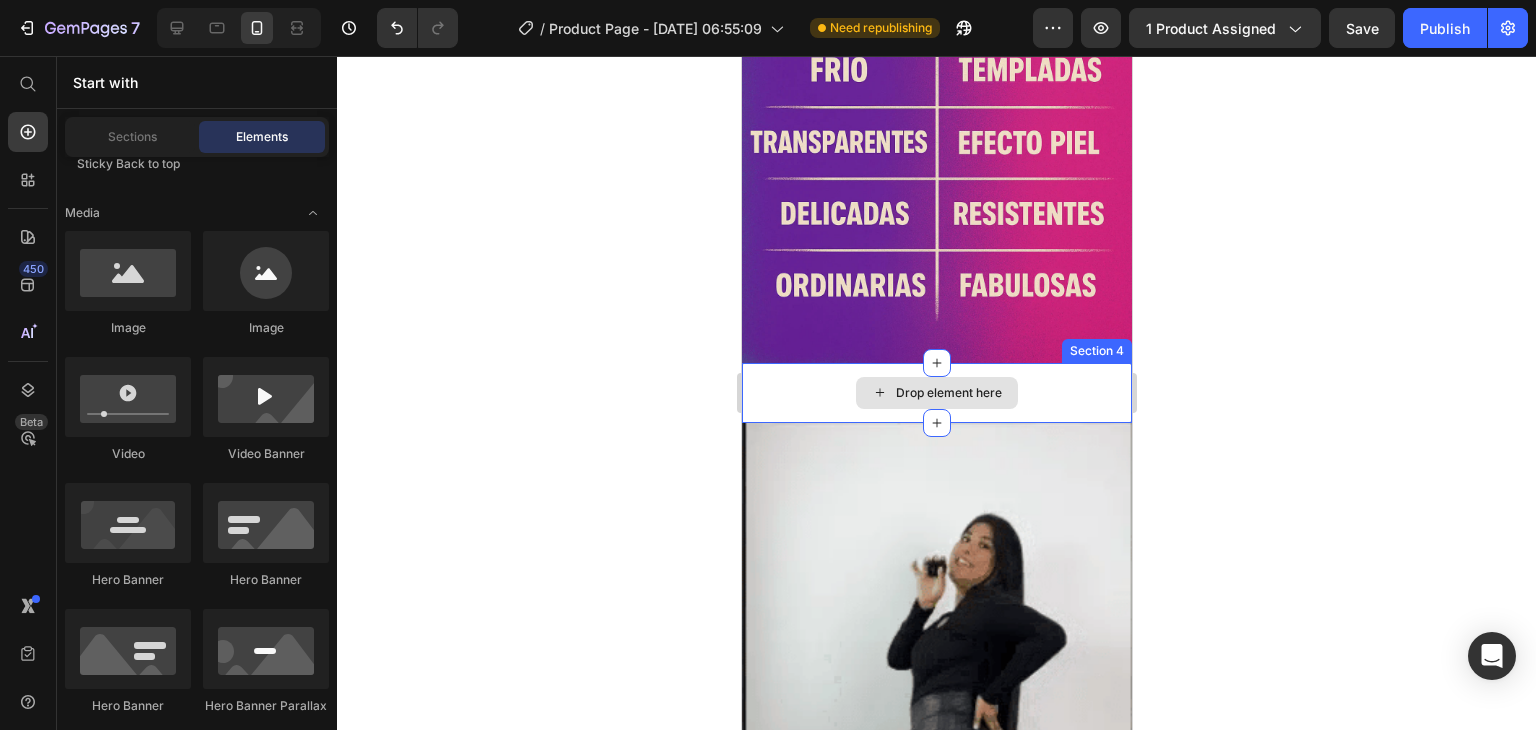 click on "Drop element here" at bounding box center [936, 393] 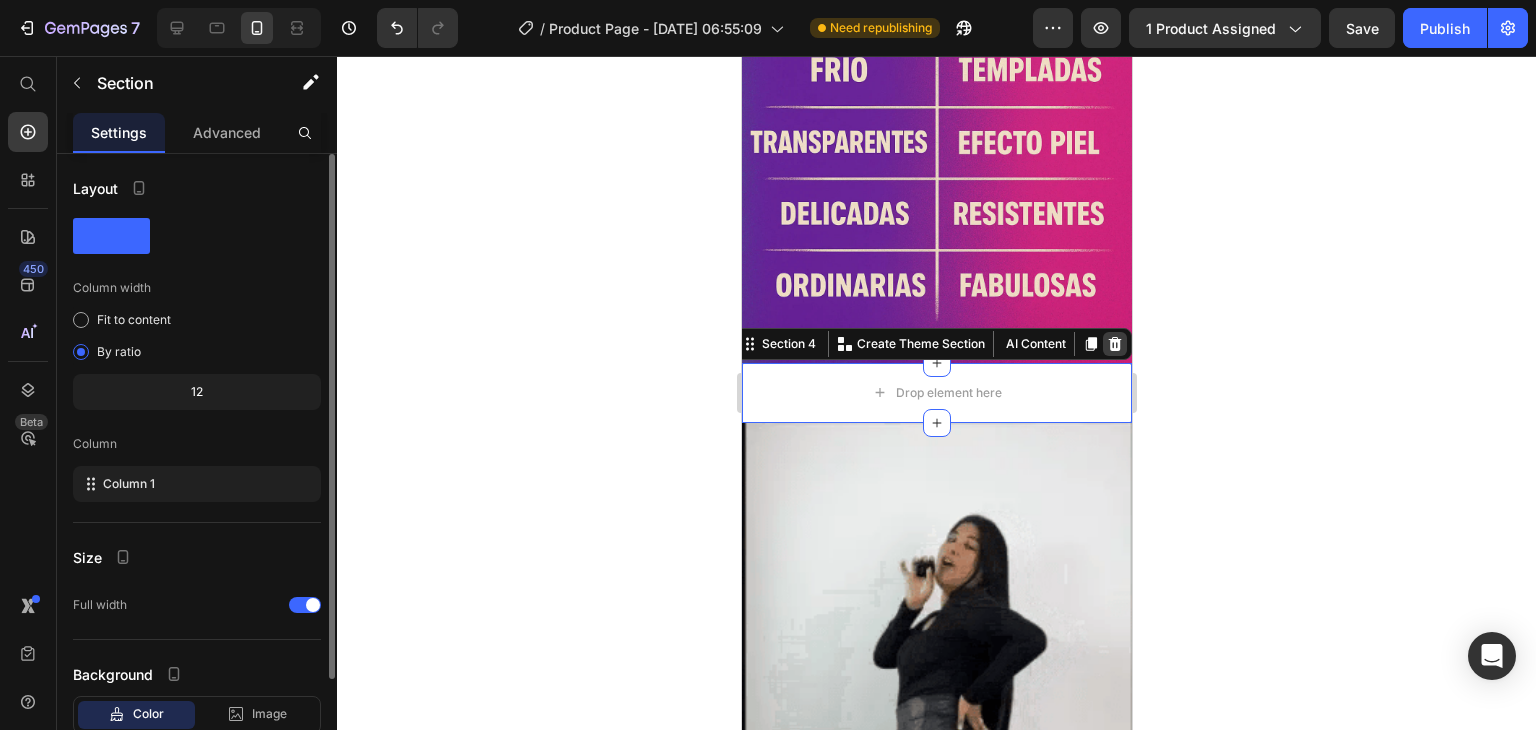 click 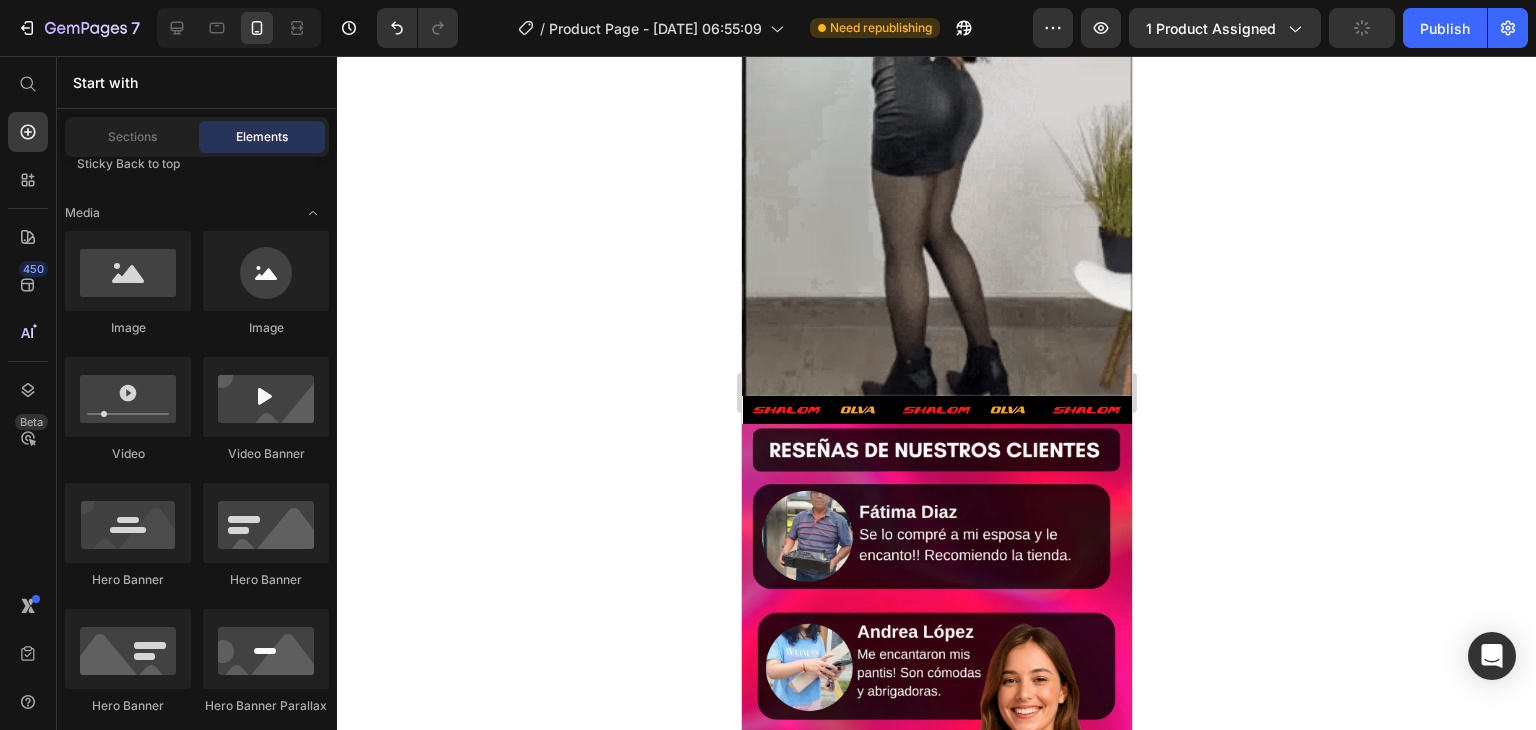 scroll, scrollTop: 4395, scrollLeft: 0, axis: vertical 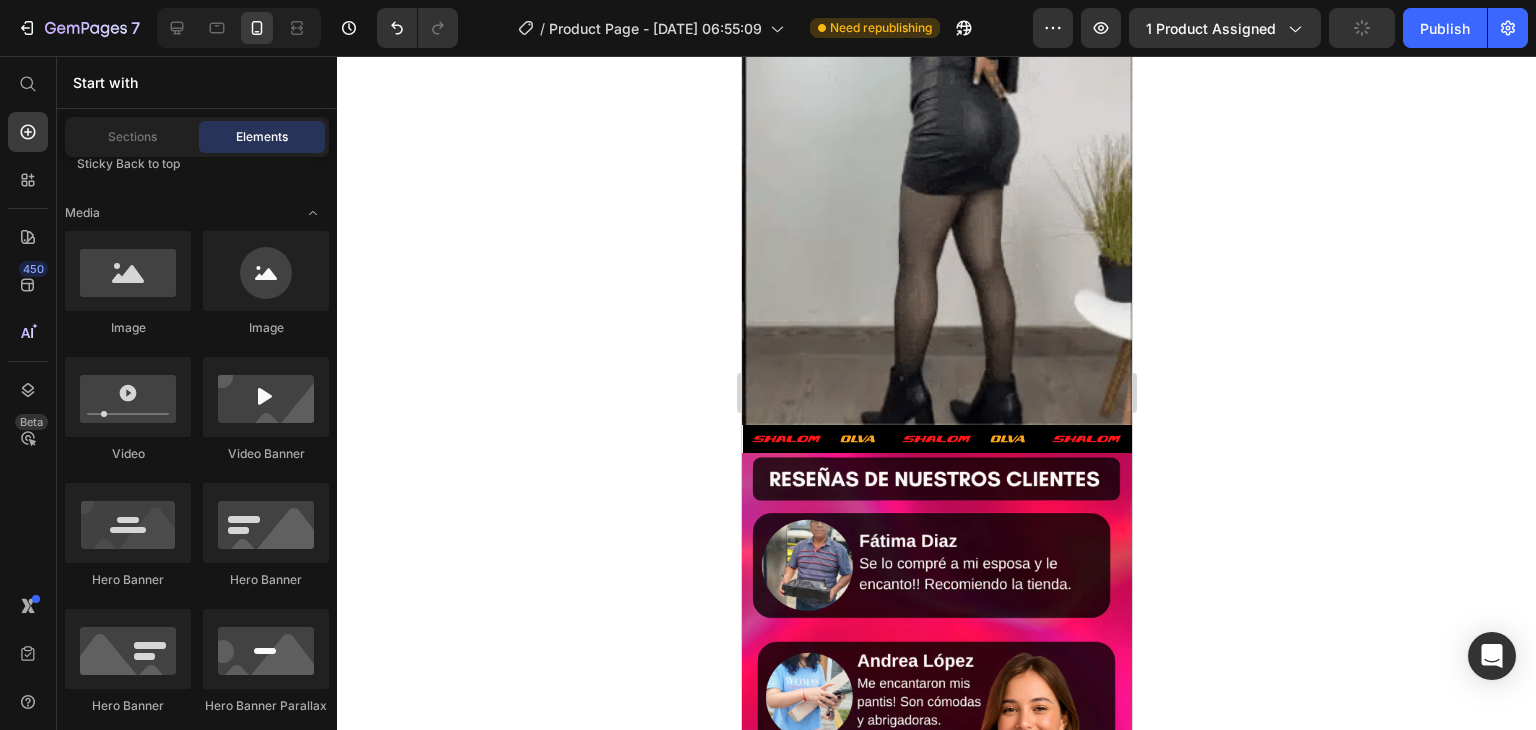 drag, startPoint x: 1123, startPoint y: 587, endPoint x: 1873, endPoint y: 682, distance: 755.99274 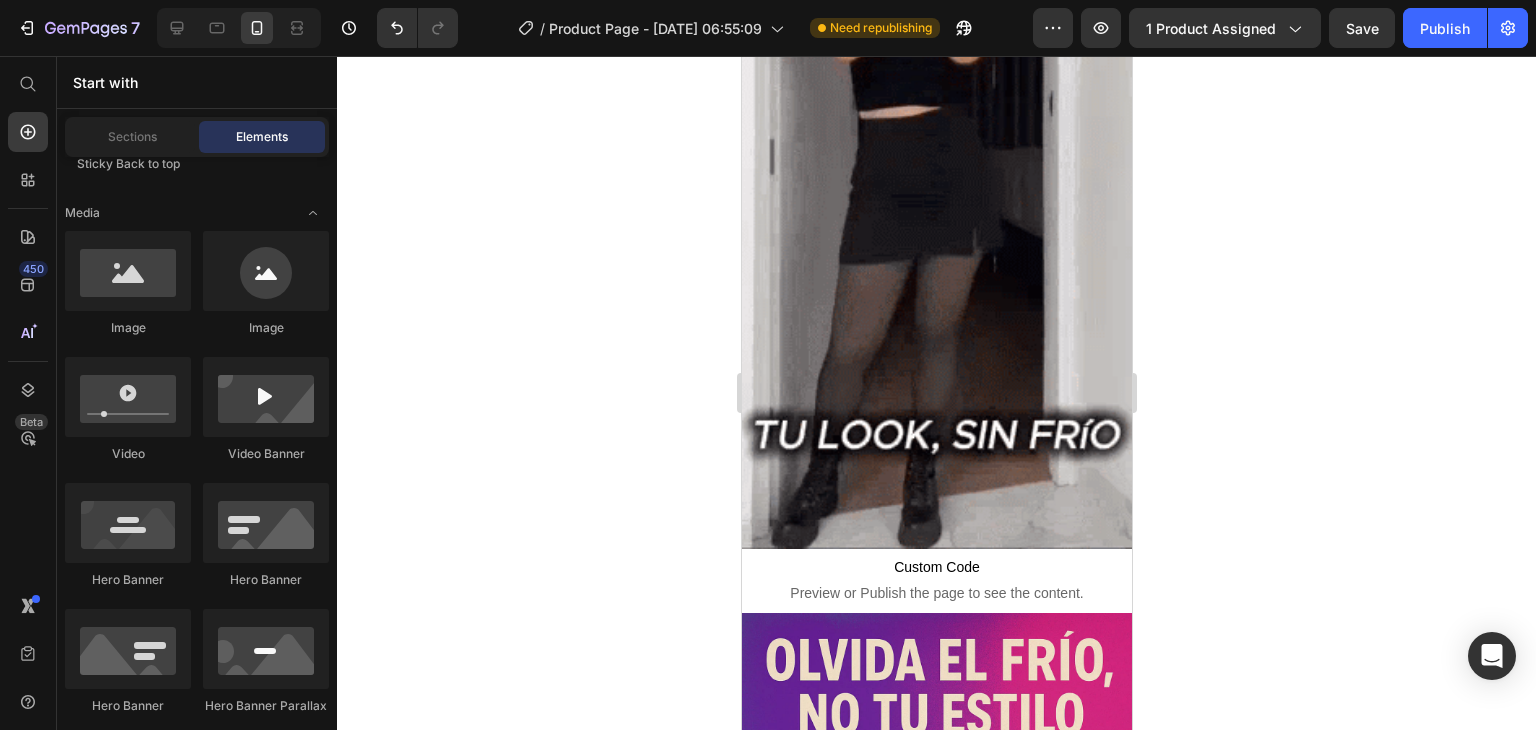 scroll, scrollTop: 2924, scrollLeft: 0, axis: vertical 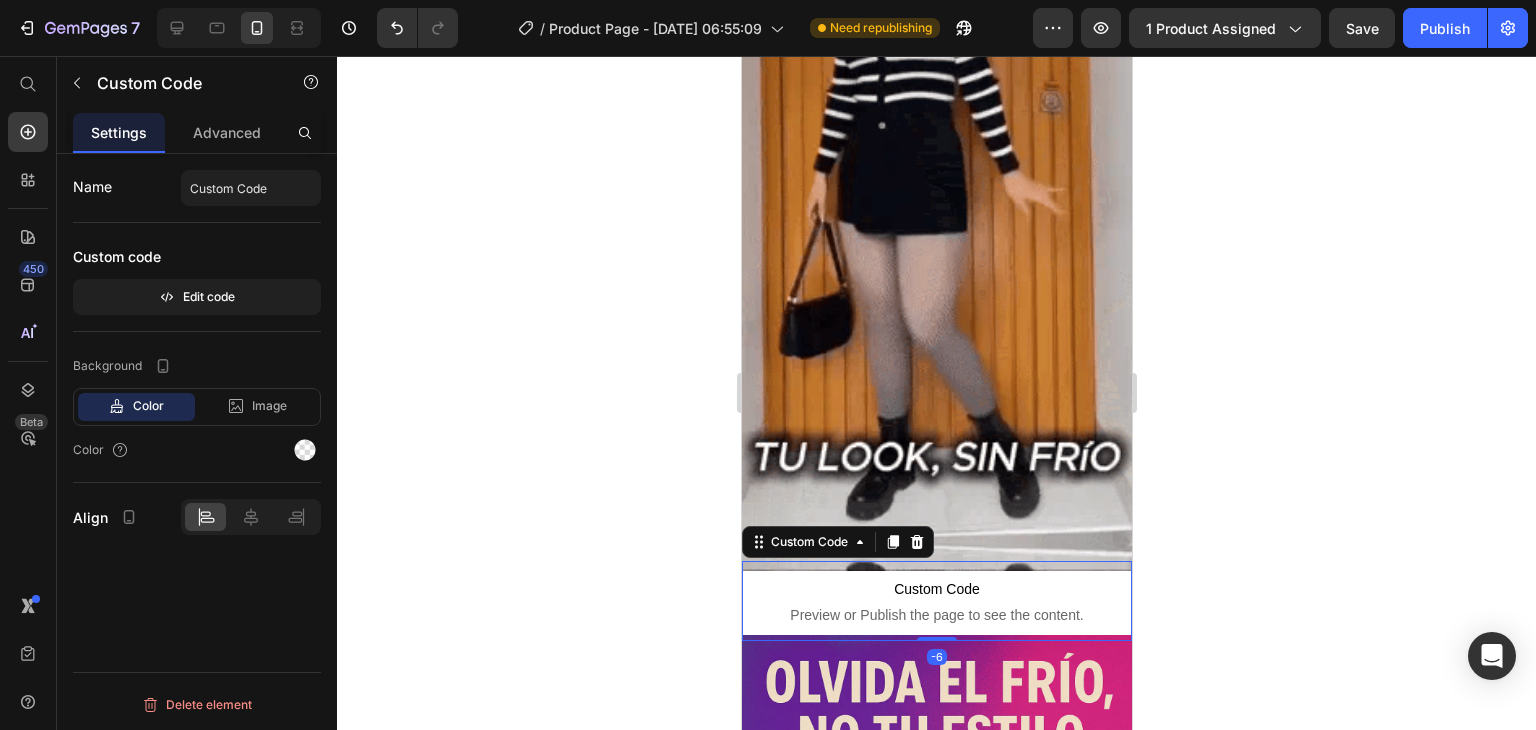 click on "Custom Code" at bounding box center (936, 589) 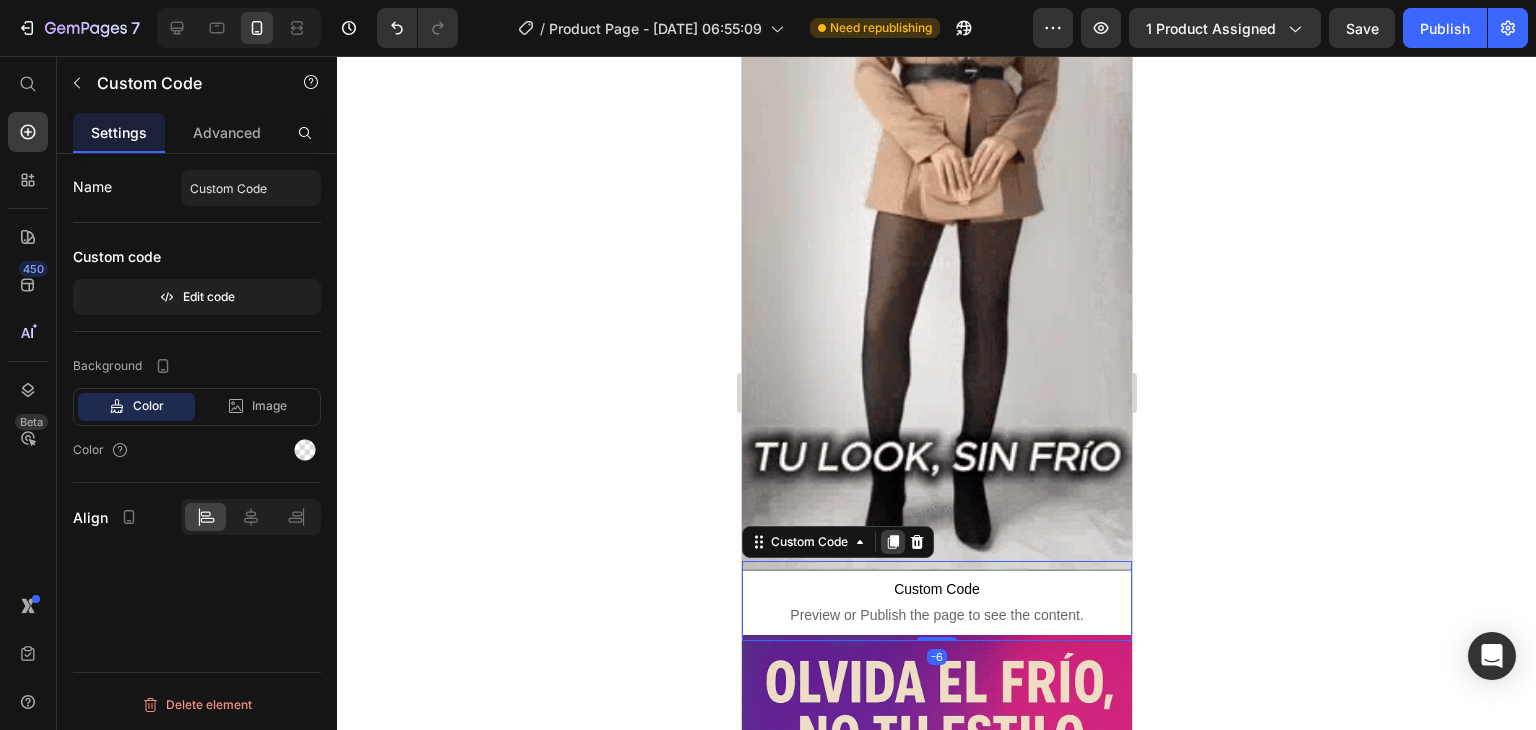 click 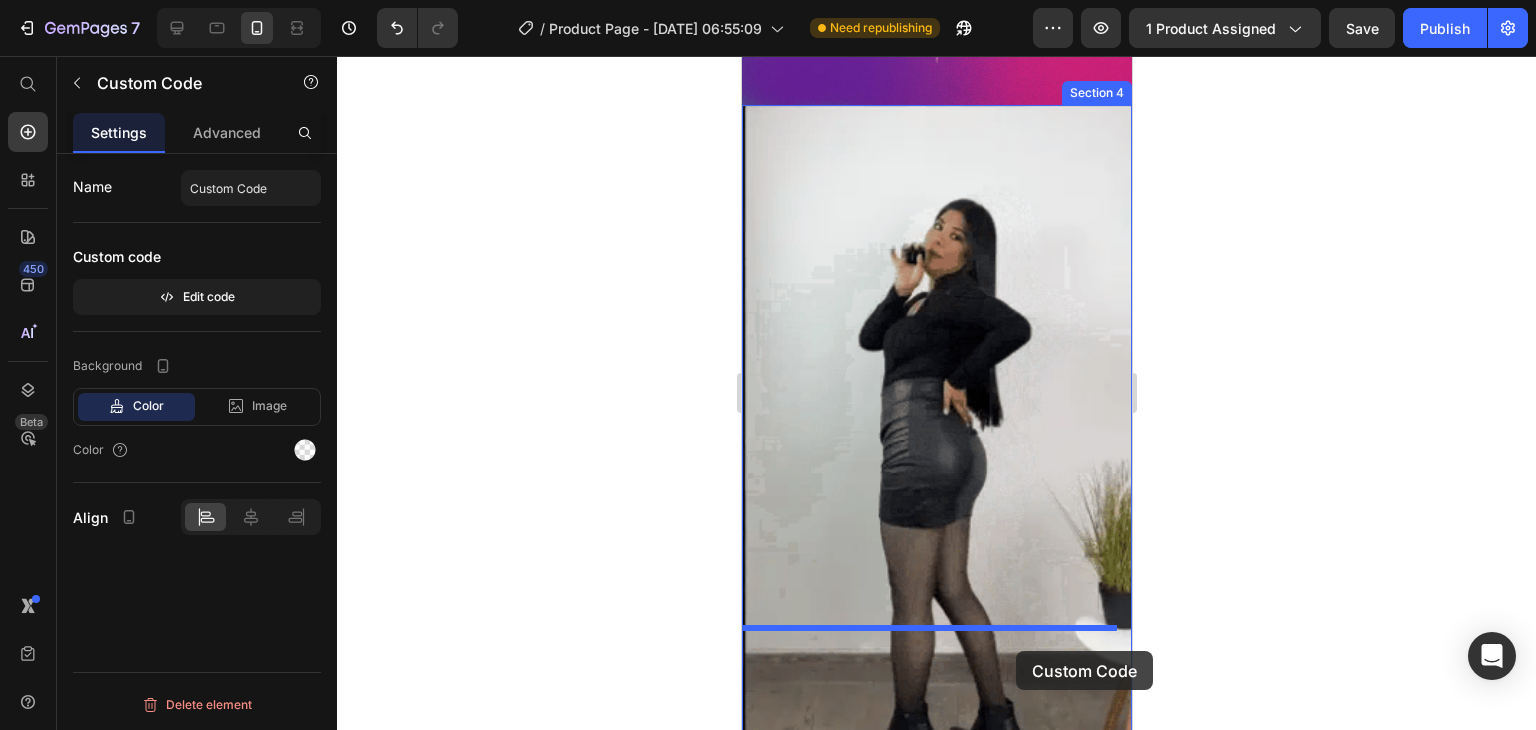 scroll, scrollTop: 4232, scrollLeft: 0, axis: vertical 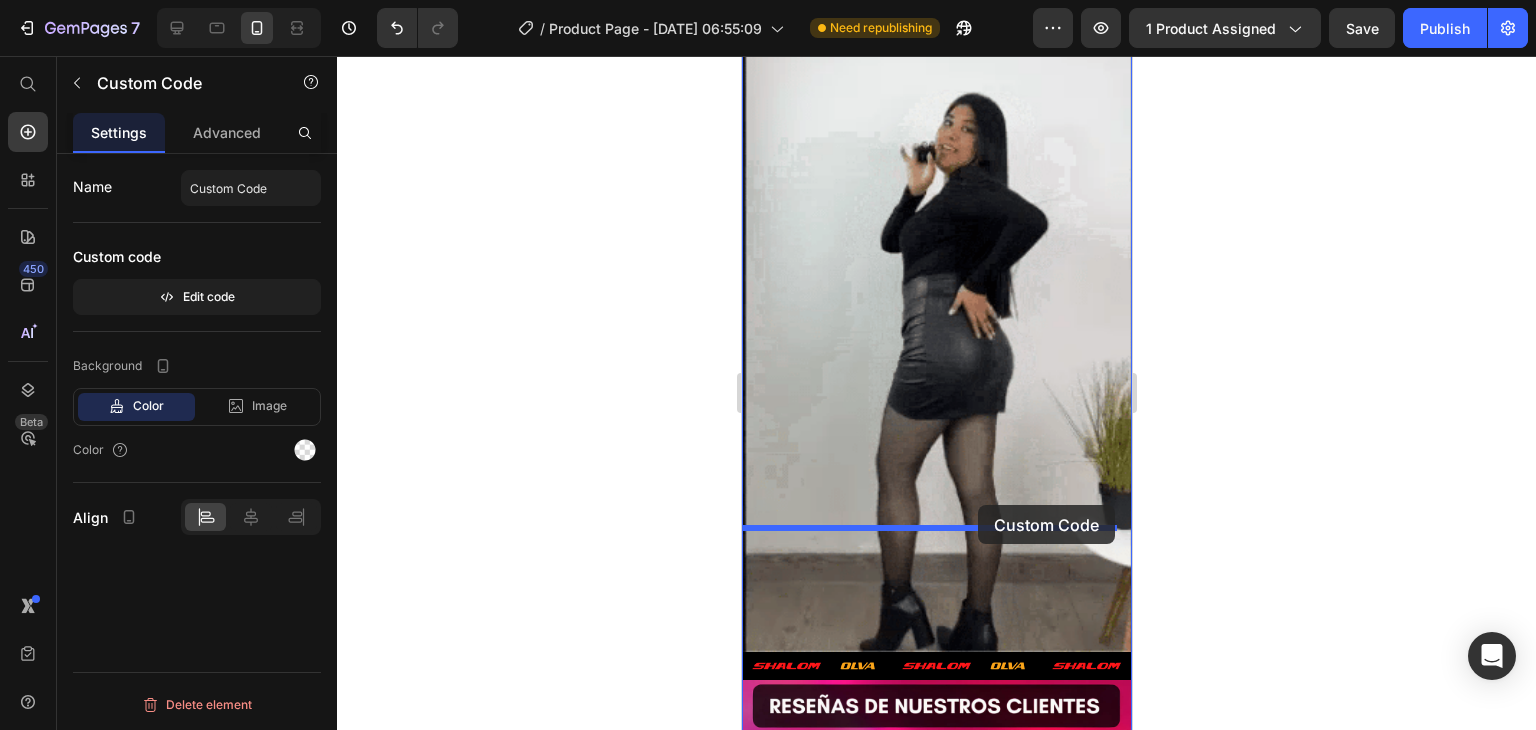 drag, startPoint x: 1032, startPoint y: 561, endPoint x: 977, endPoint y: 505, distance: 78.492035 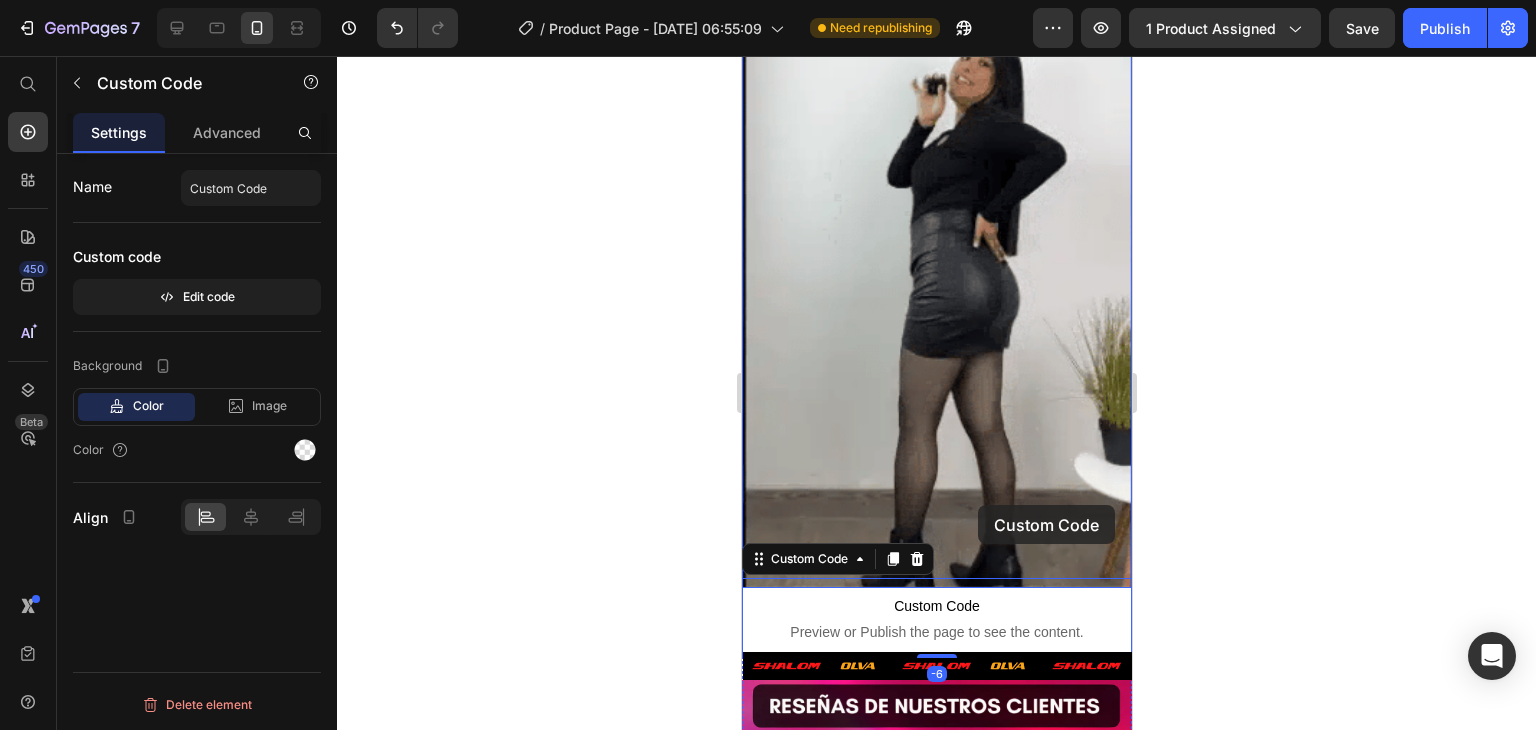 scroll, scrollTop: 4168, scrollLeft: 0, axis: vertical 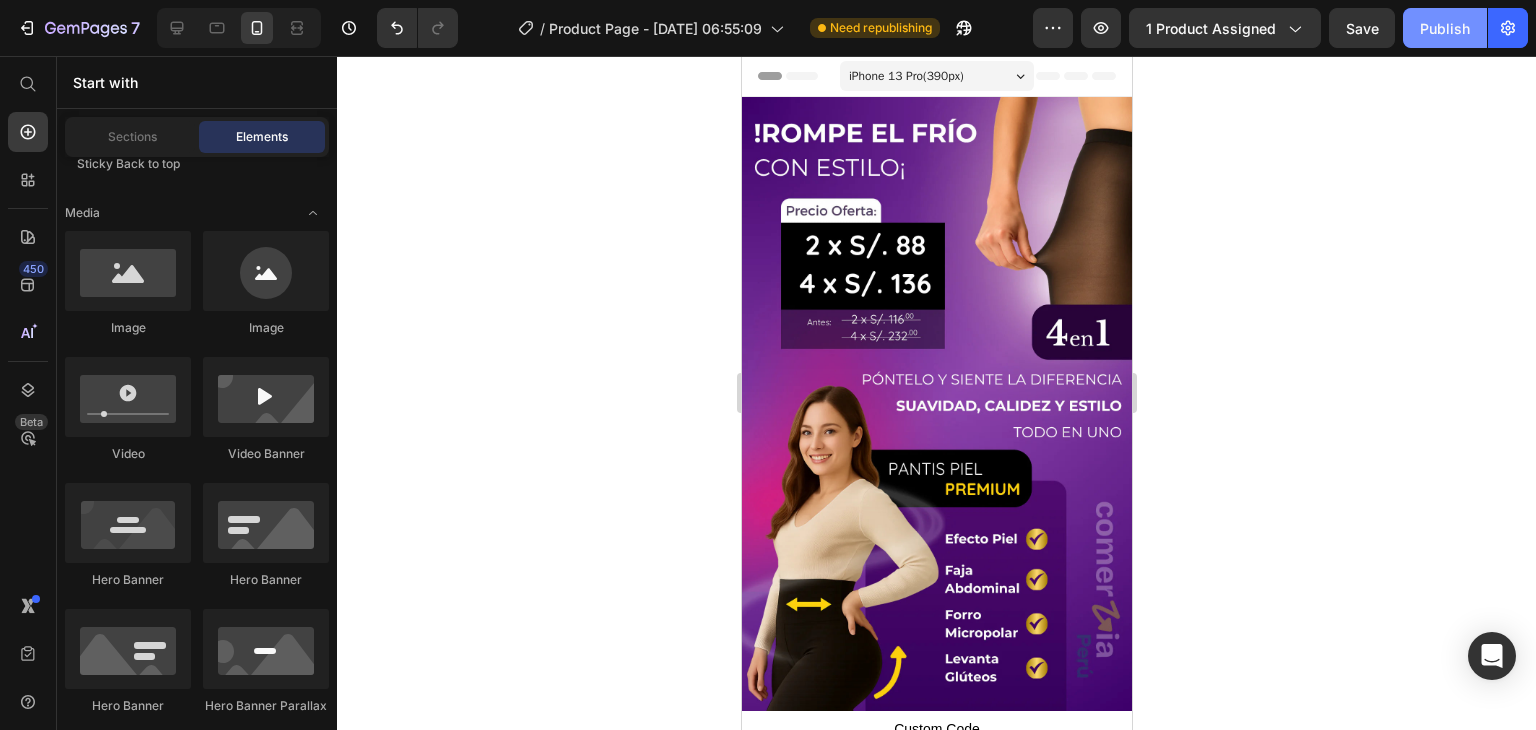 click on "Publish" at bounding box center [1445, 28] 